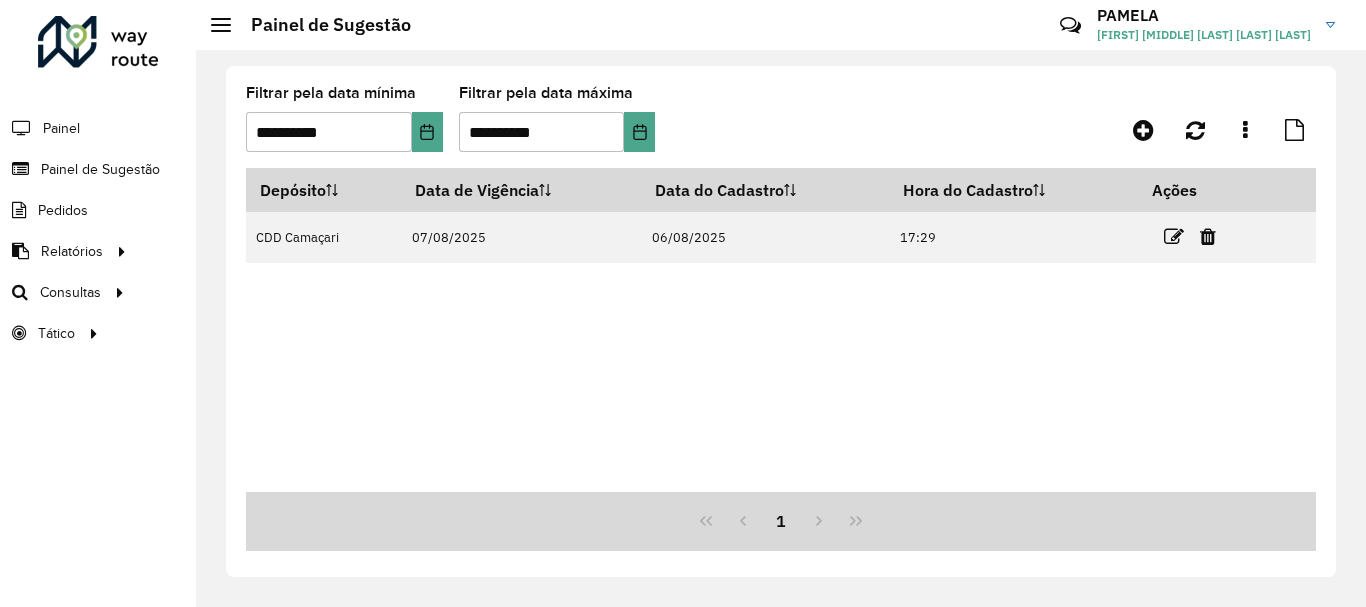 scroll, scrollTop: 0, scrollLeft: 0, axis: both 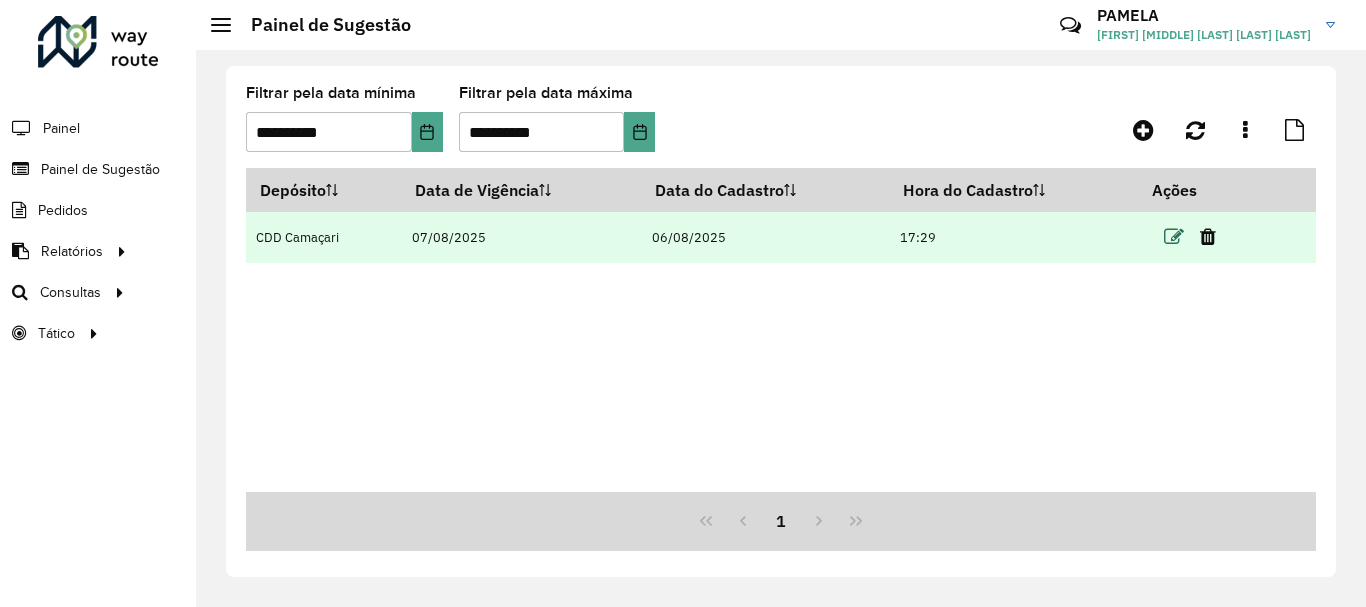 click at bounding box center [1174, 237] 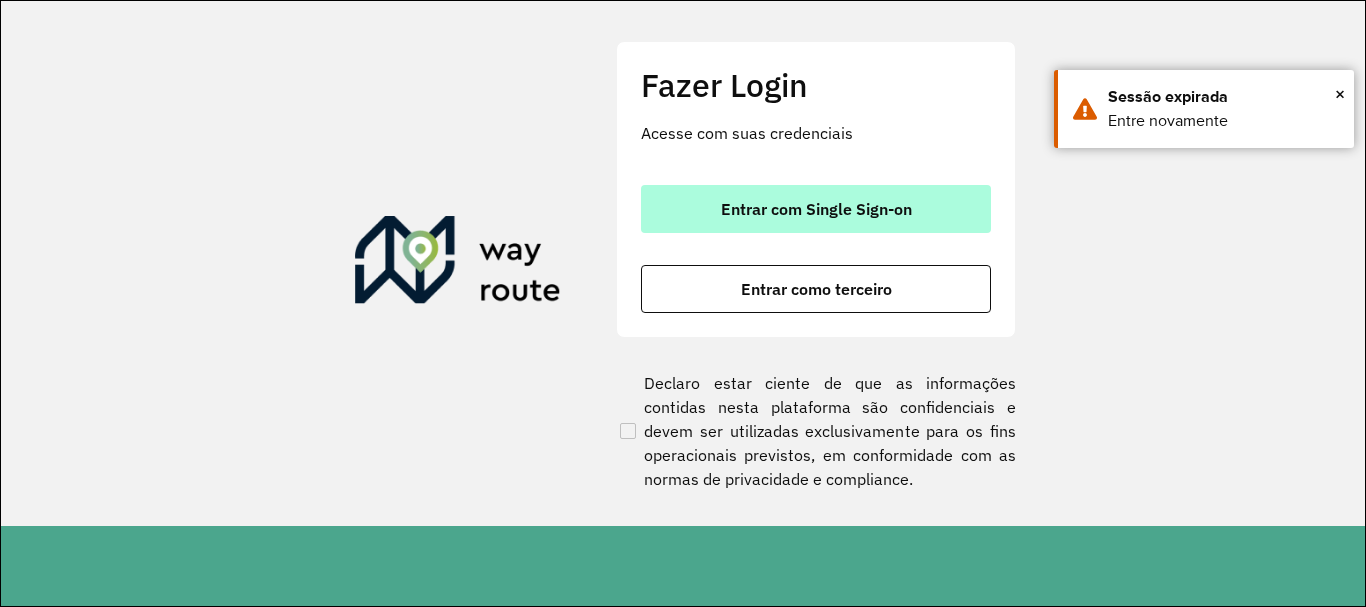 click on "Entrar com Single Sign-on" at bounding box center [816, 209] 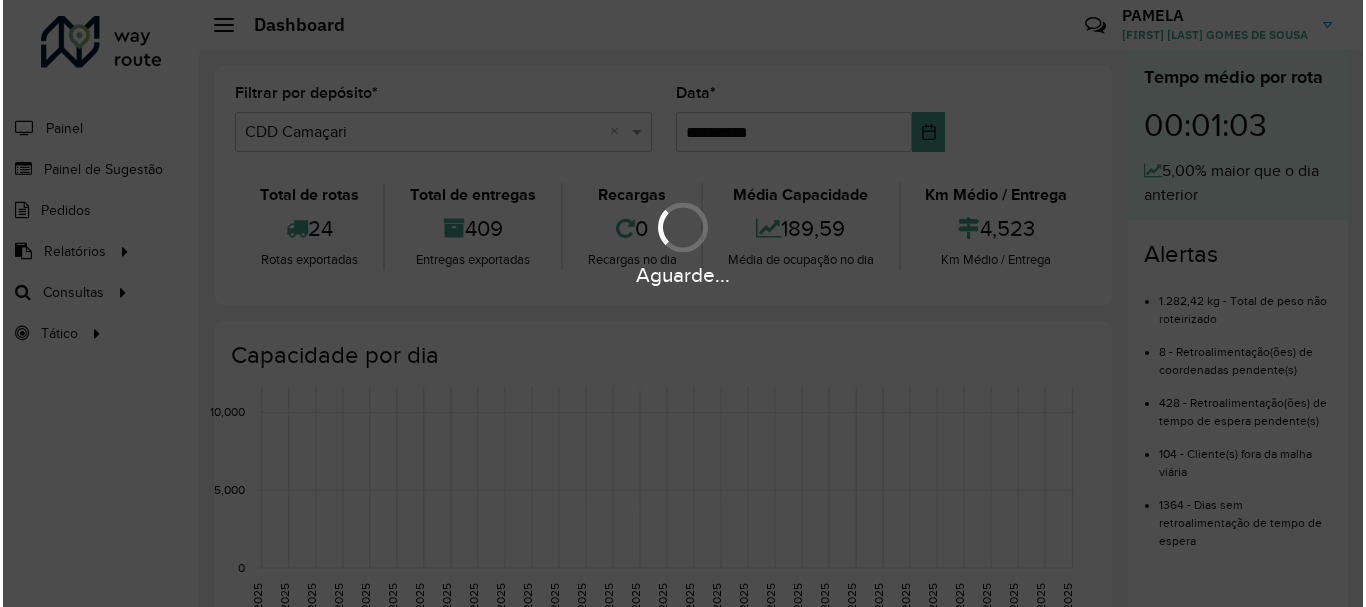 scroll, scrollTop: 0, scrollLeft: 0, axis: both 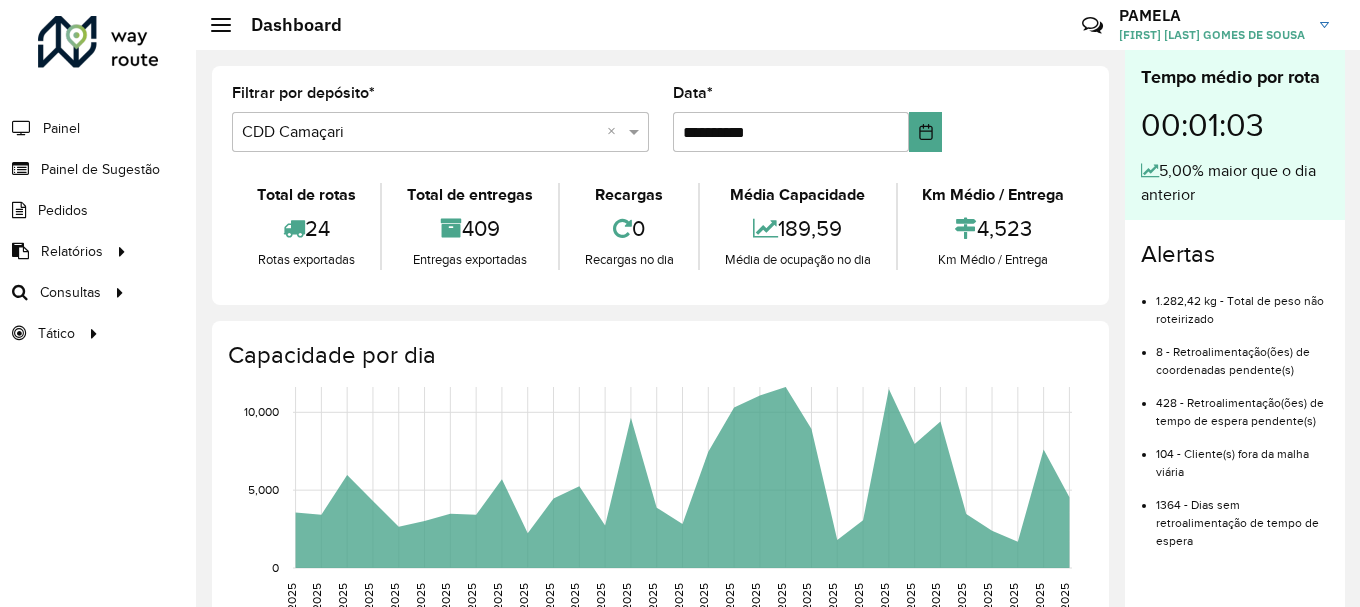click on "Painel de Sugestão" 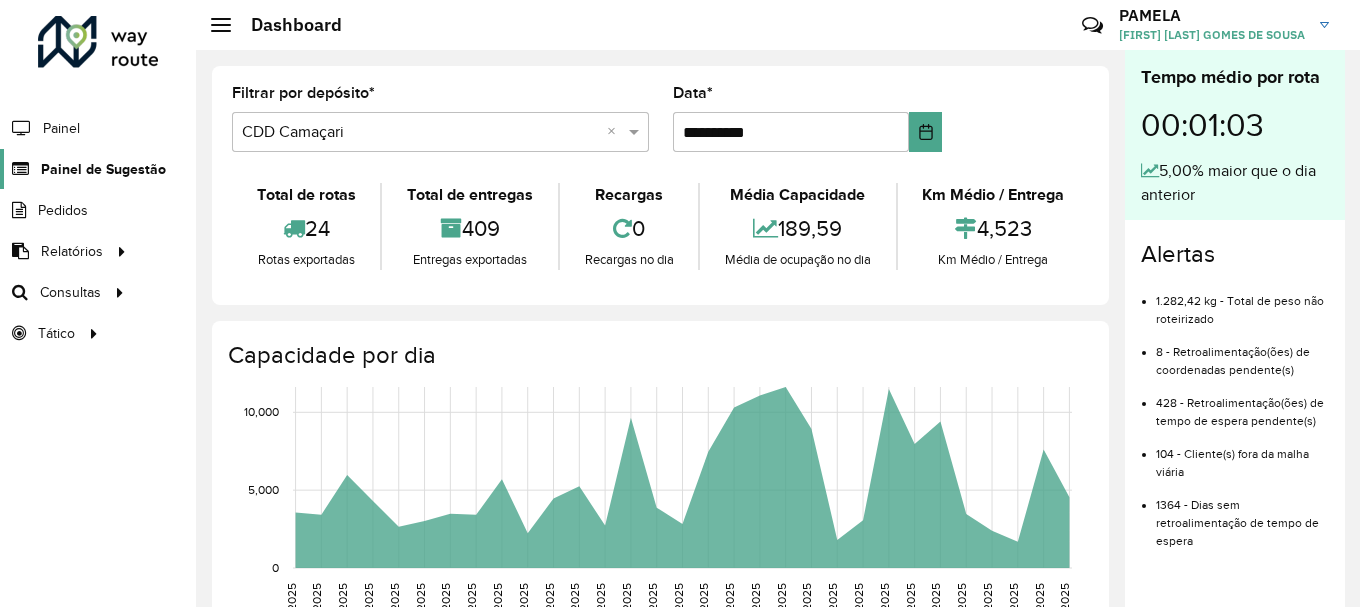click on "Painel de Sugestão" 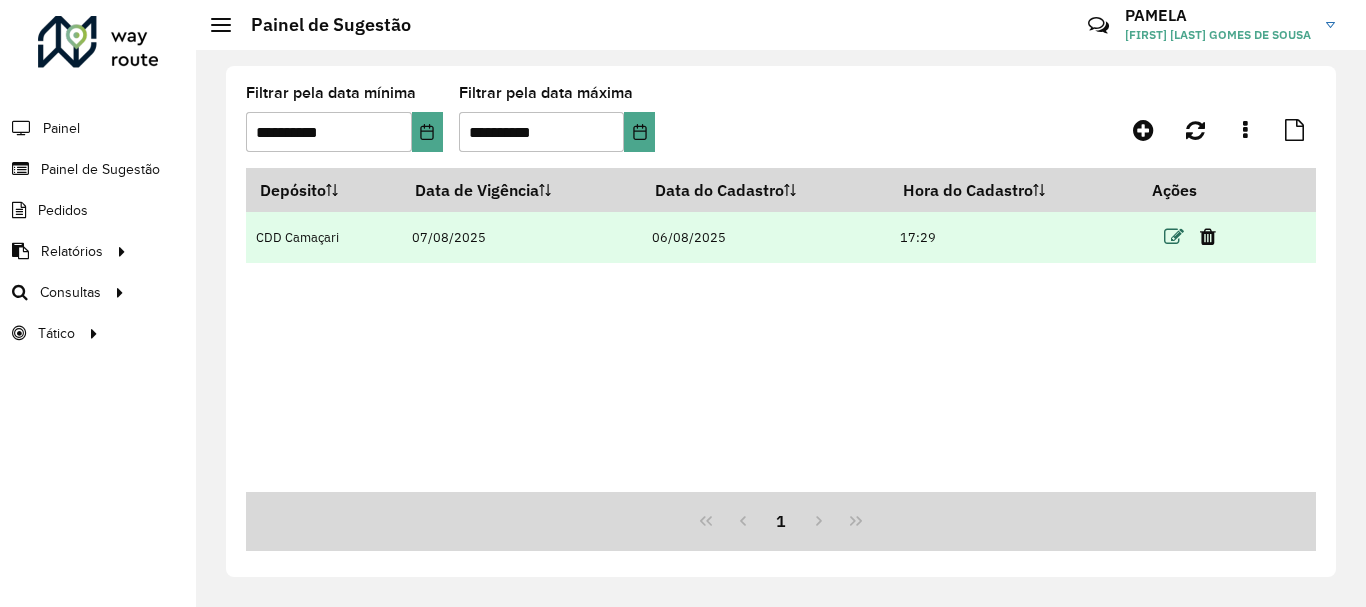 click at bounding box center [1174, 237] 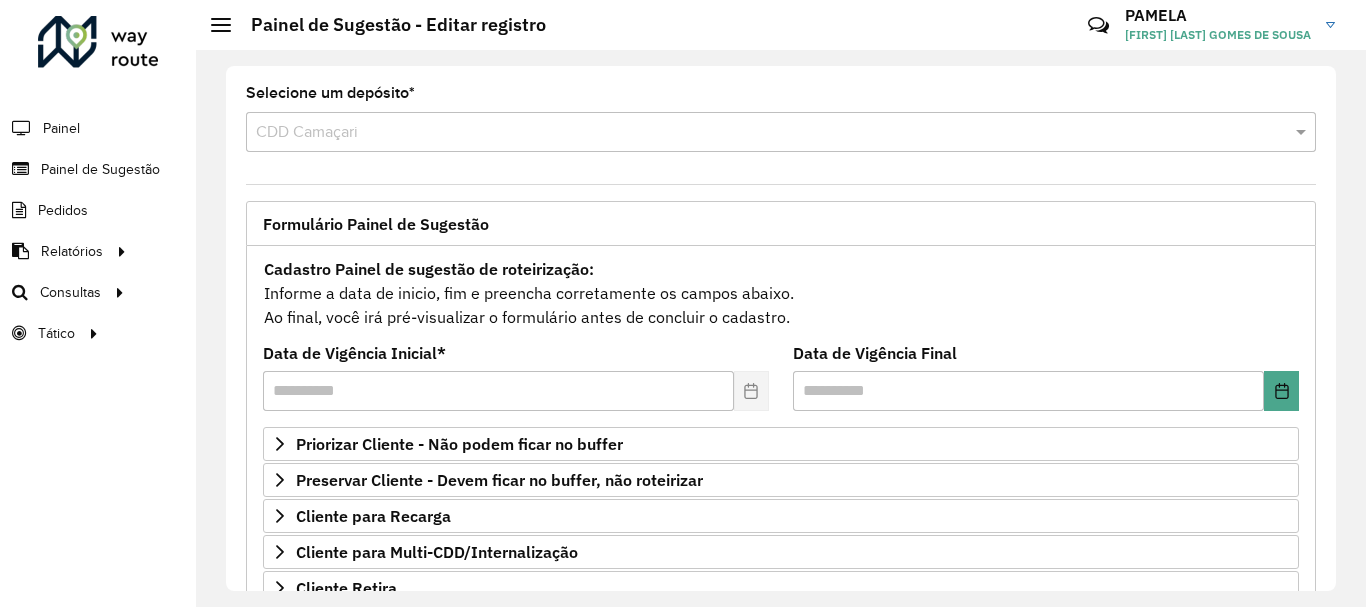 scroll, scrollTop: 300, scrollLeft: 0, axis: vertical 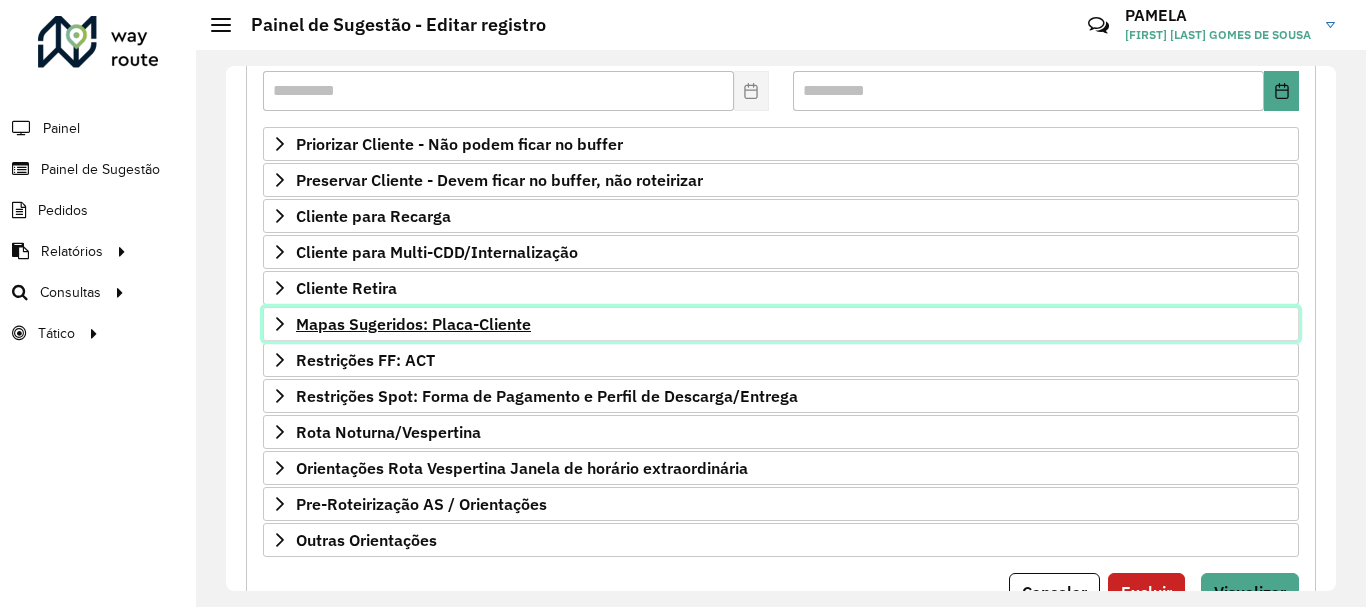 click on "Mapas Sugeridos: Placa-Cliente" at bounding box center [413, 324] 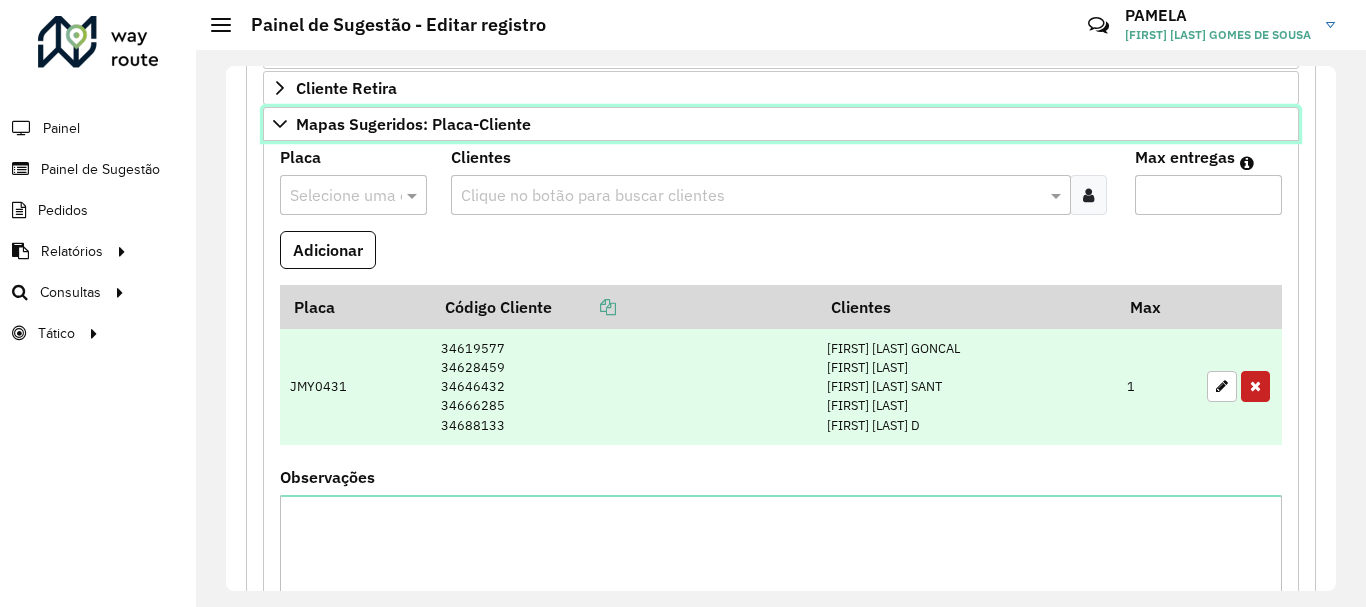 scroll, scrollTop: 100, scrollLeft: 0, axis: vertical 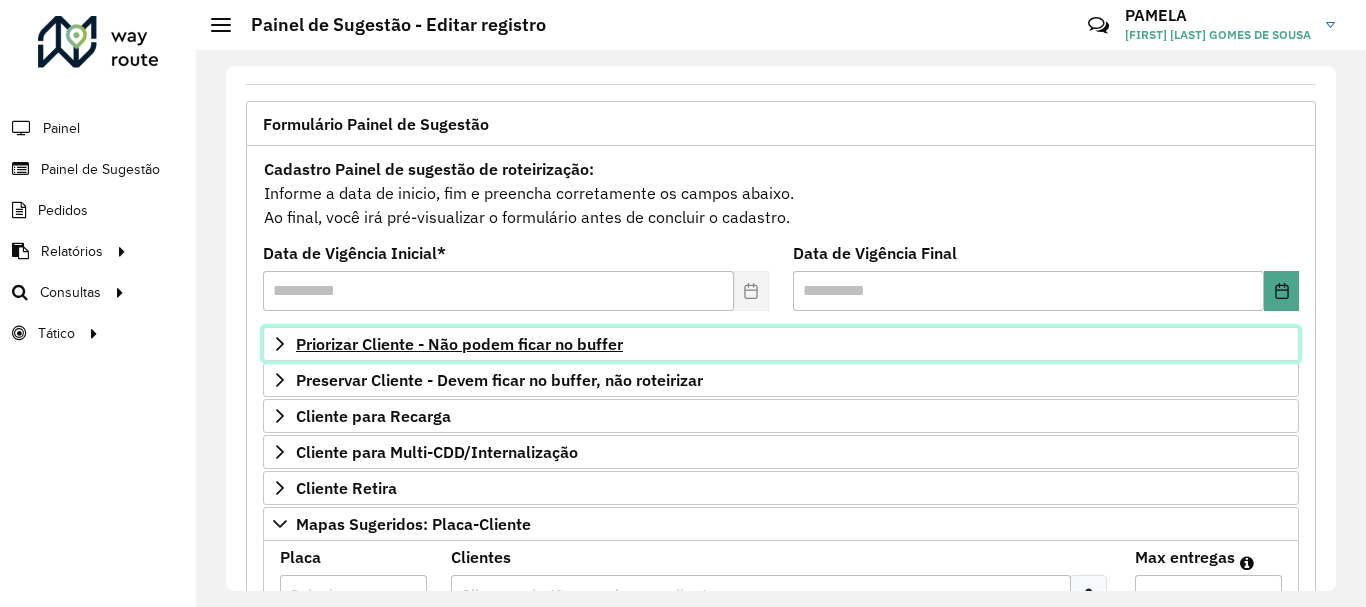 click on "Priorizar Cliente - Não podem ficar no buffer" at bounding box center [459, 344] 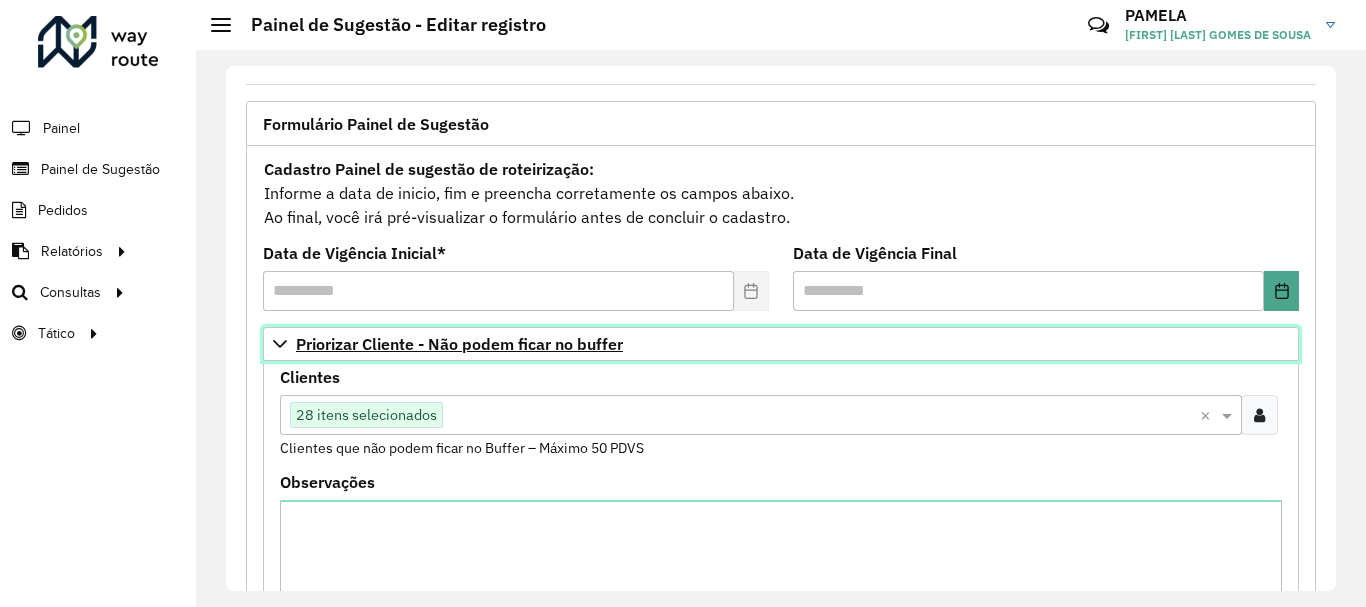 click on "Priorizar Cliente - Não podem ficar no buffer" at bounding box center [459, 344] 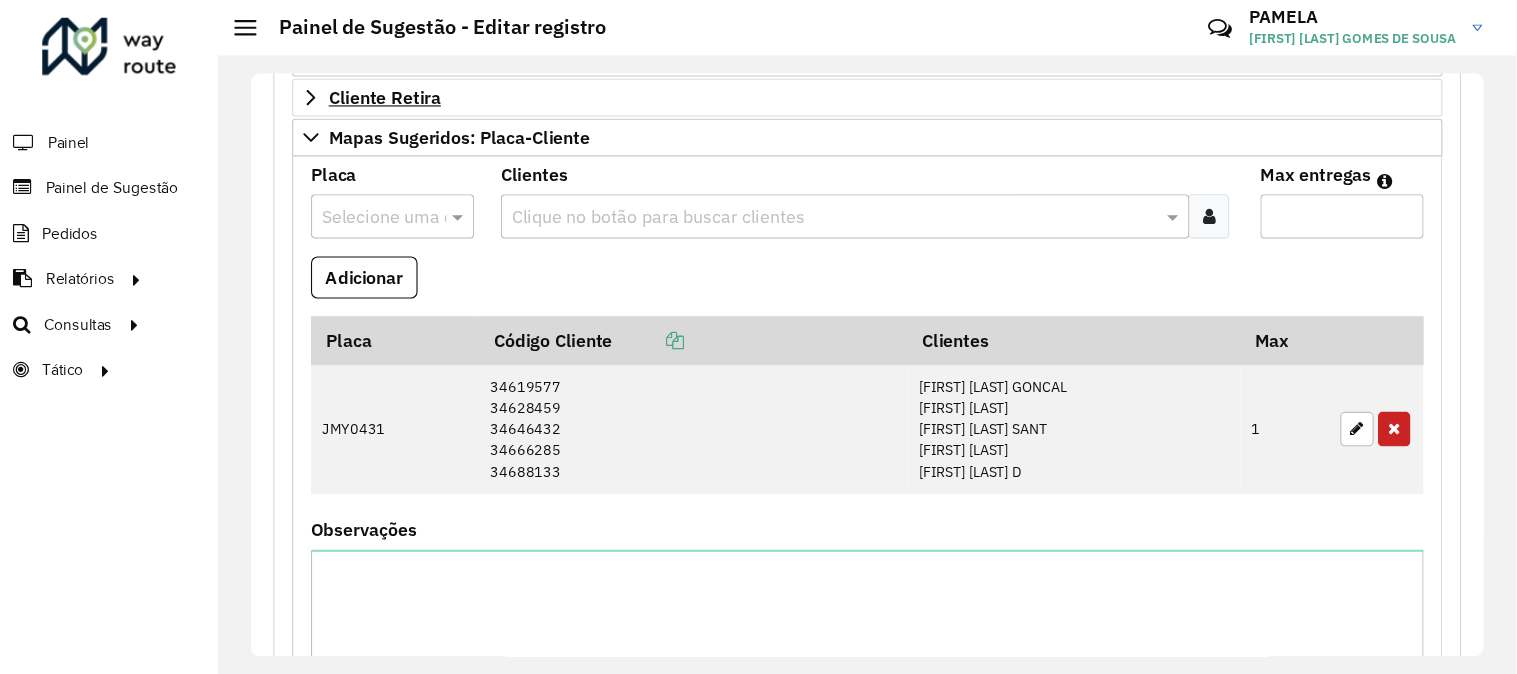 scroll, scrollTop: 600, scrollLeft: 0, axis: vertical 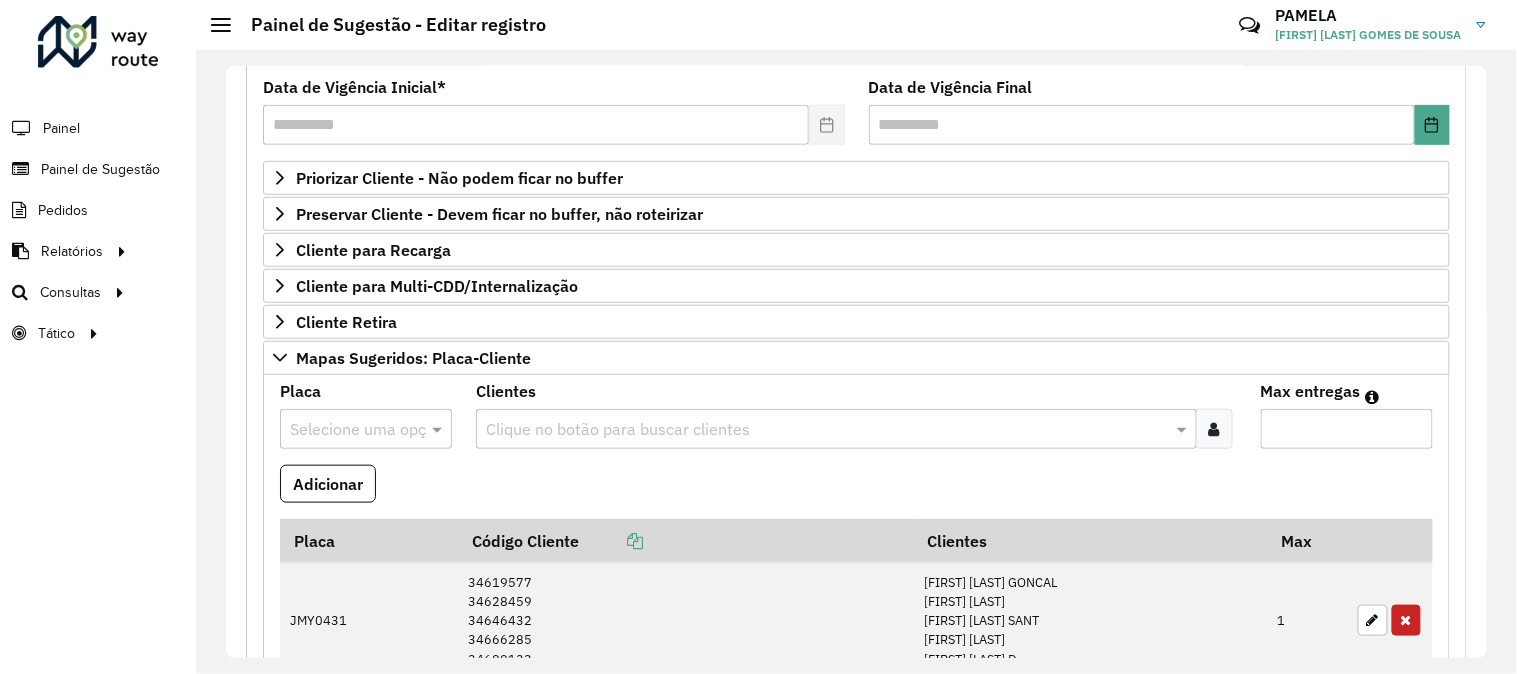 click at bounding box center (346, 430) 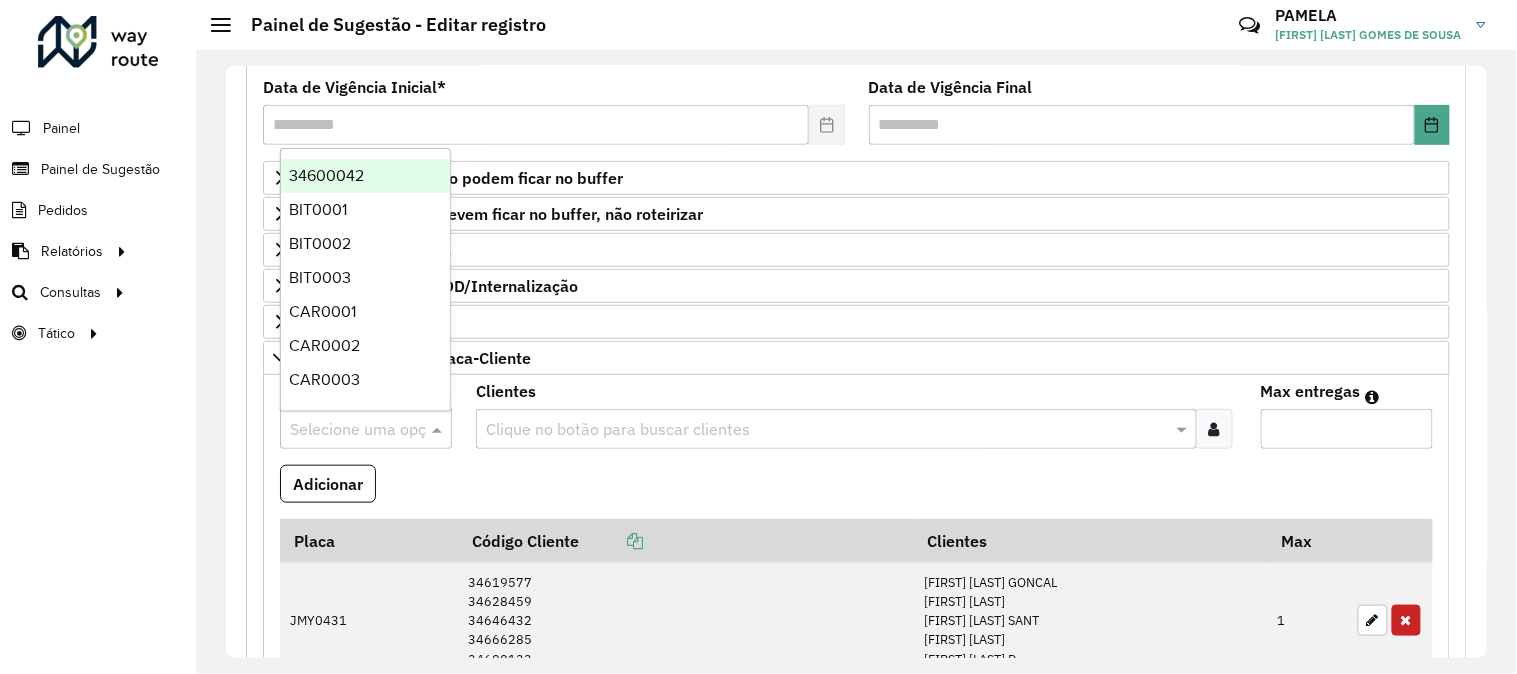 paste on "*****" 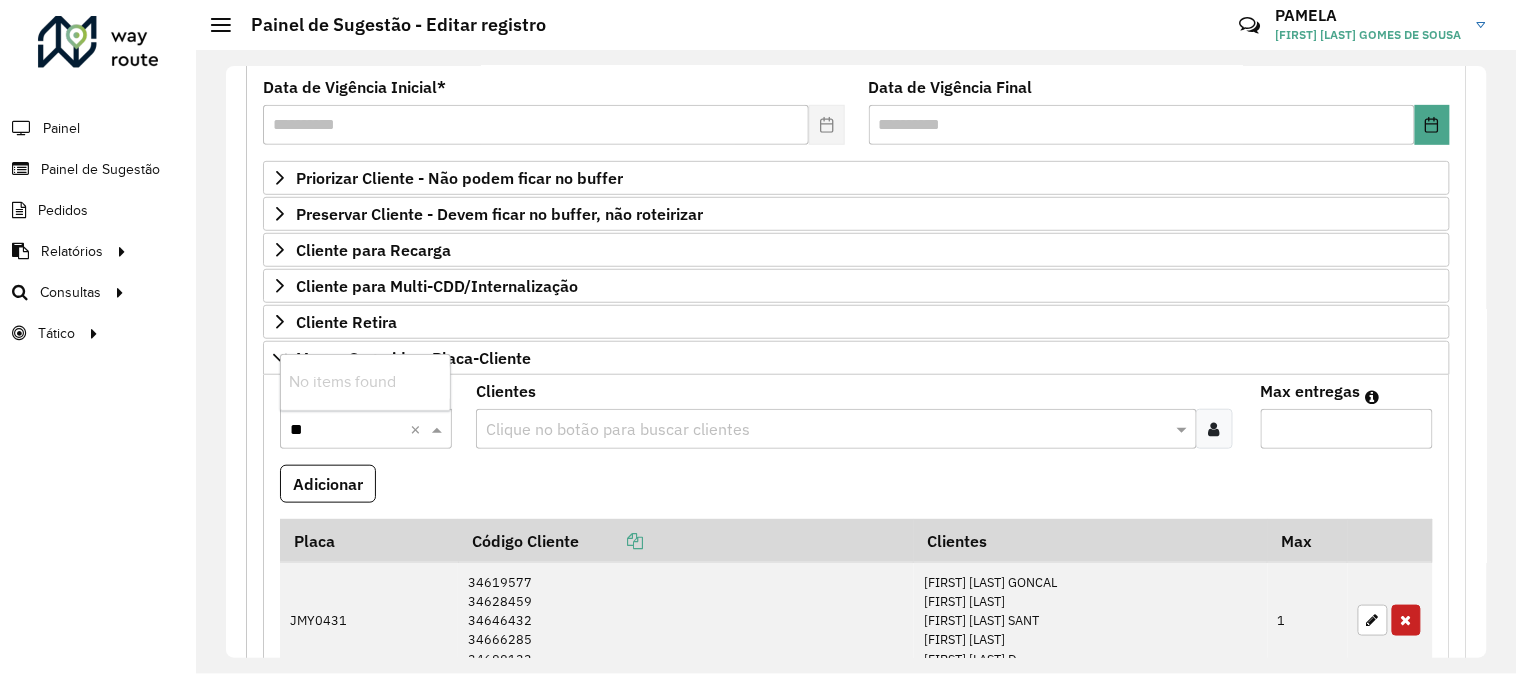 type on "*" 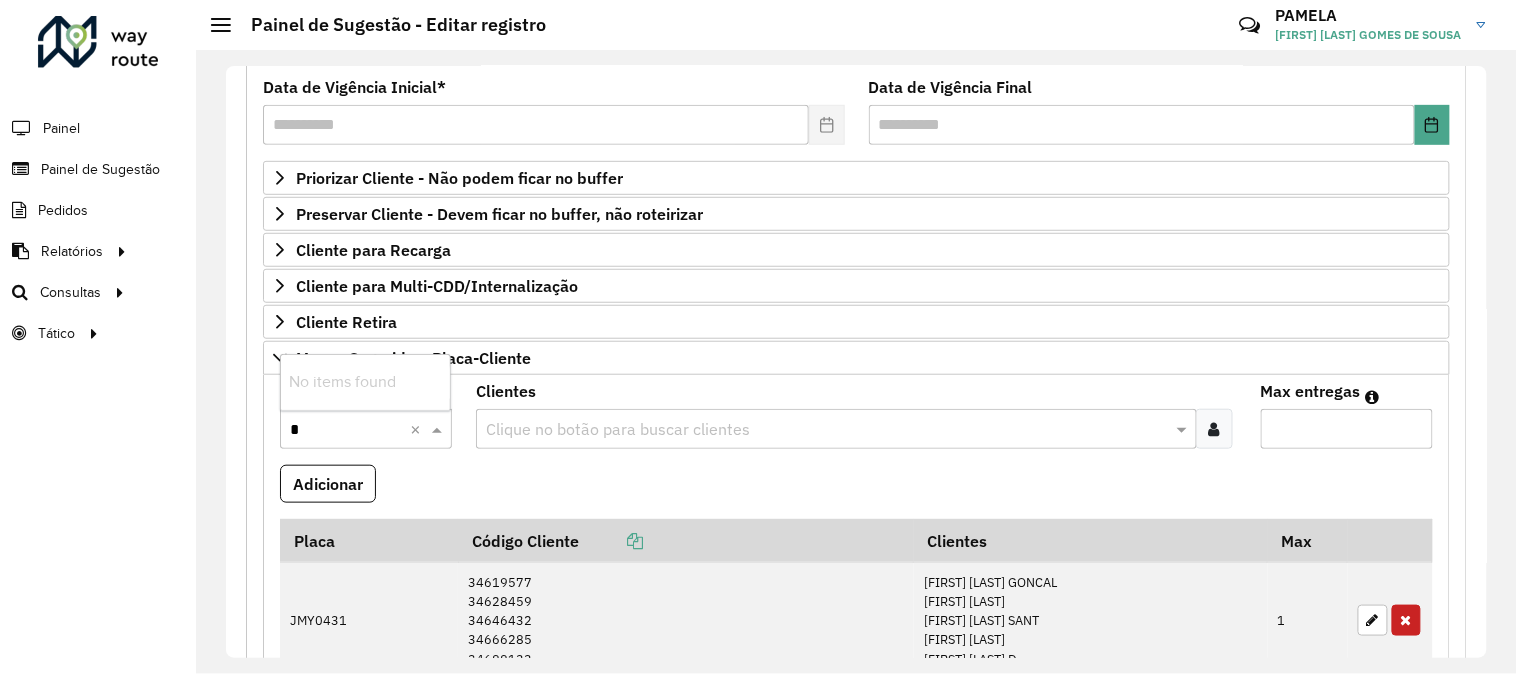 type 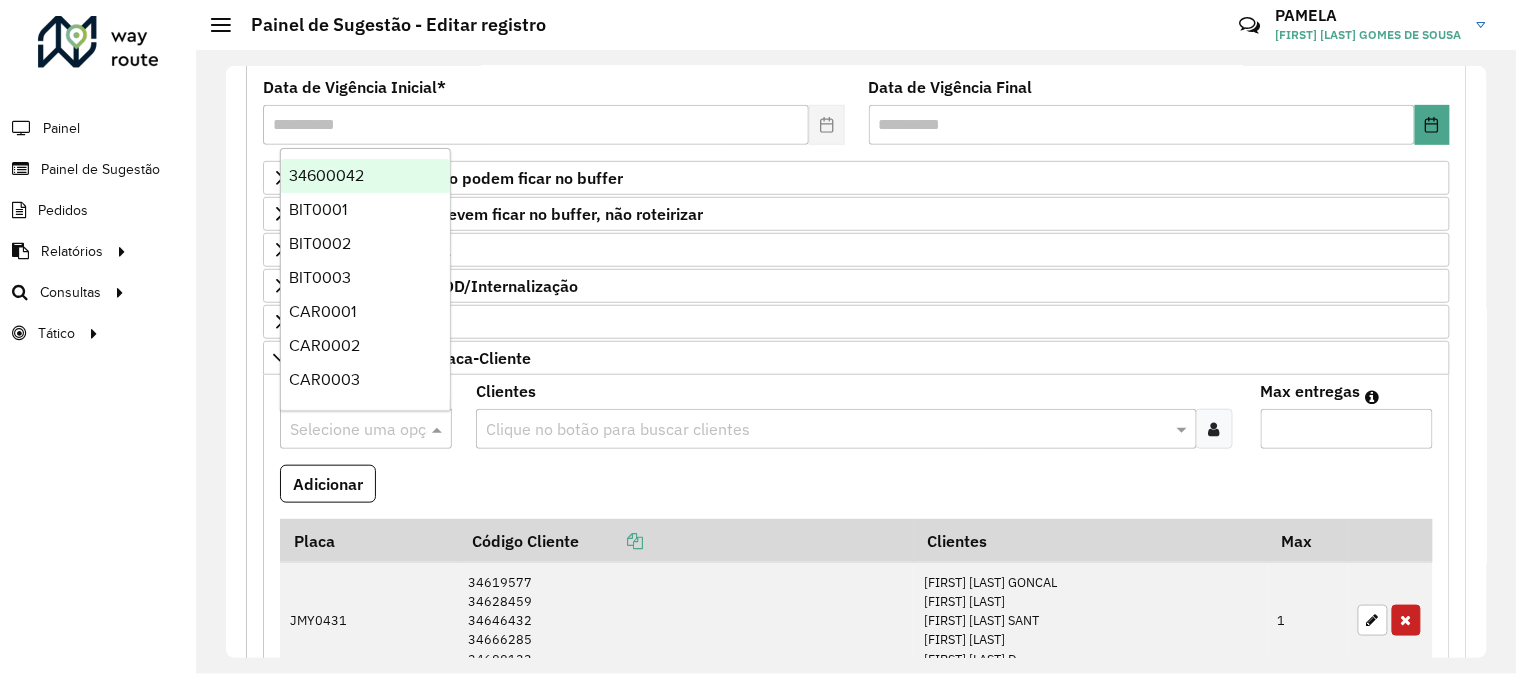click at bounding box center [826, 430] 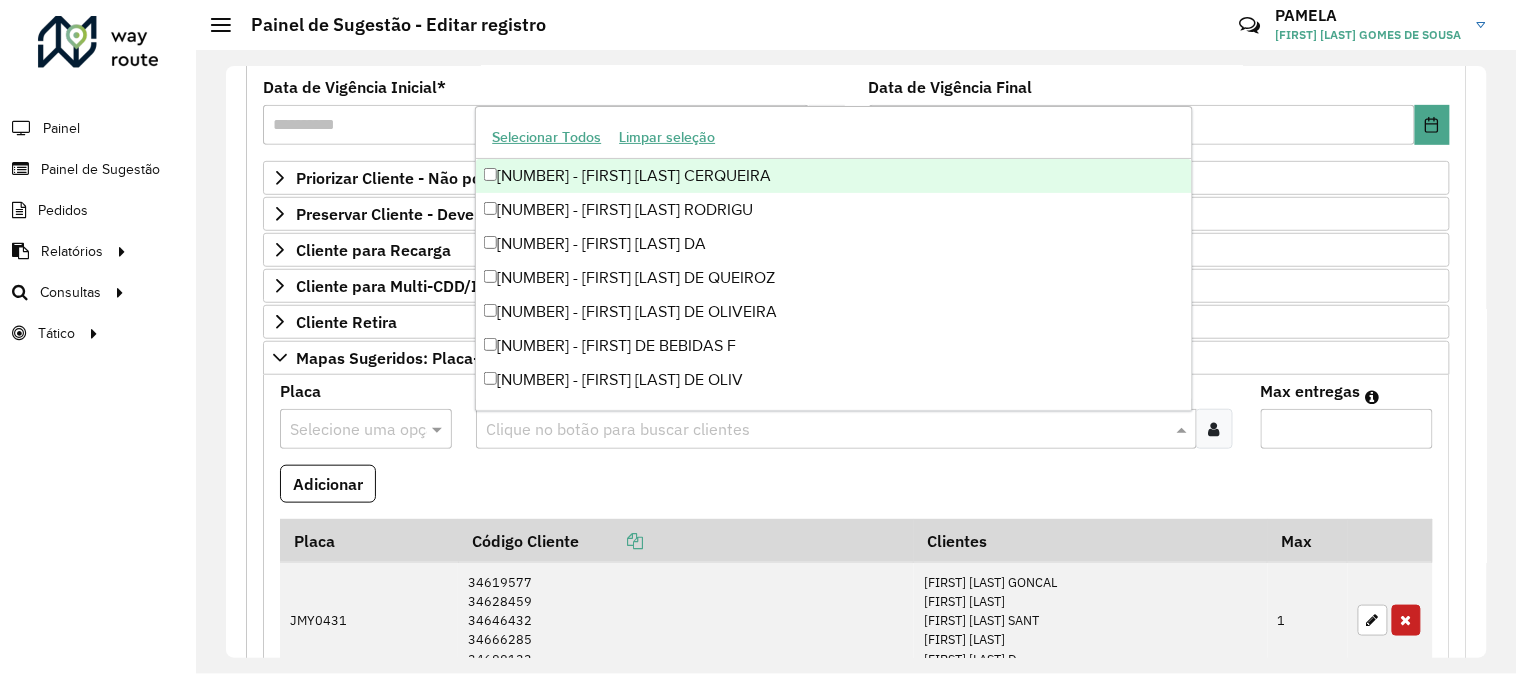 paste on "*****" 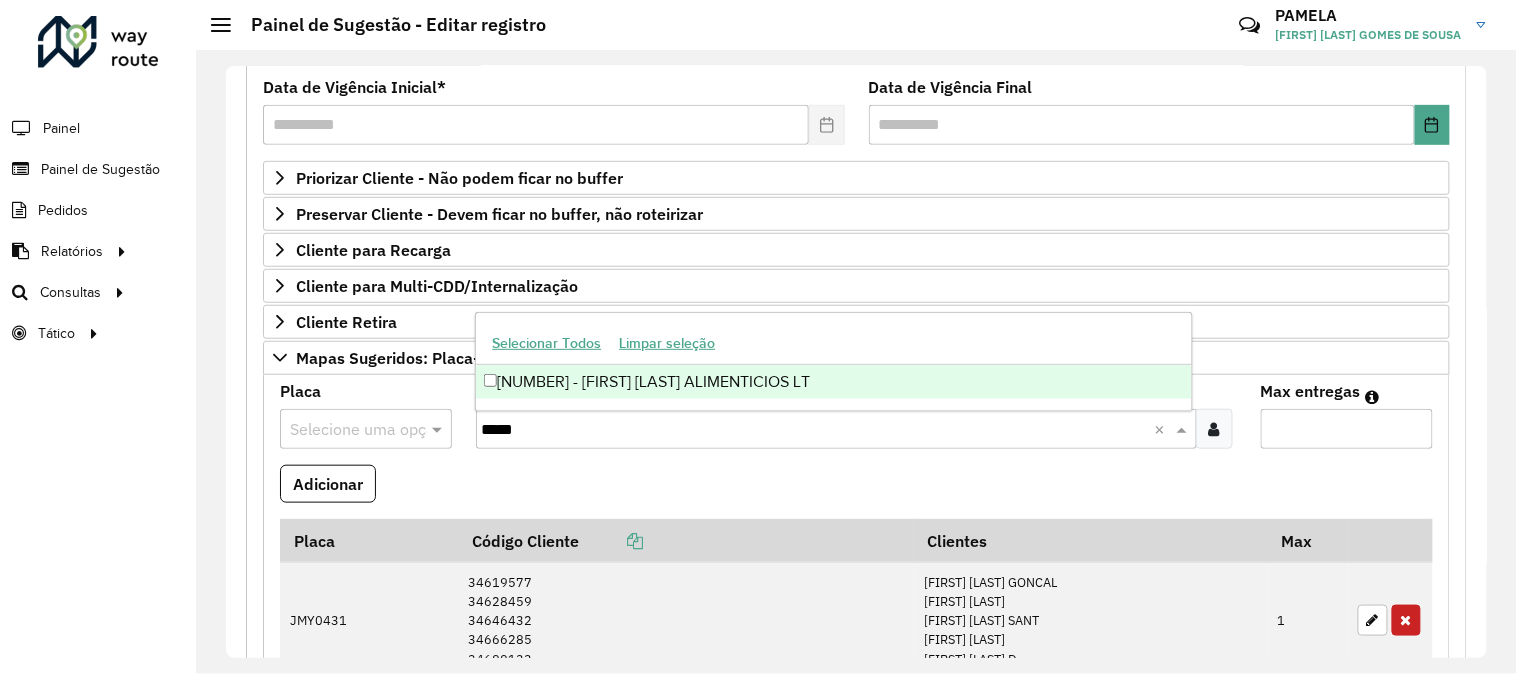 click on "[NUMBER] - [FIRST] [LAST] ALIMENTICIOS LT" at bounding box center [833, 382] 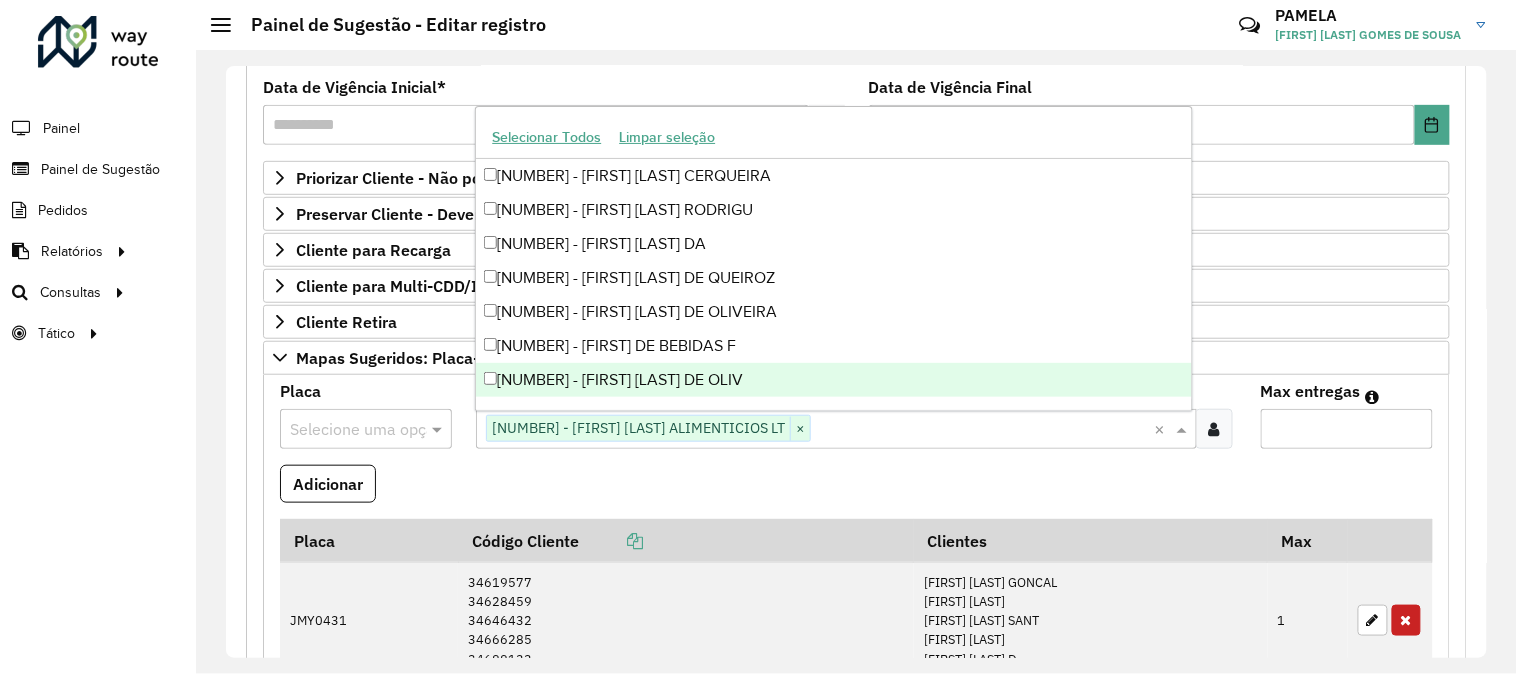 click at bounding box center [346, 430] 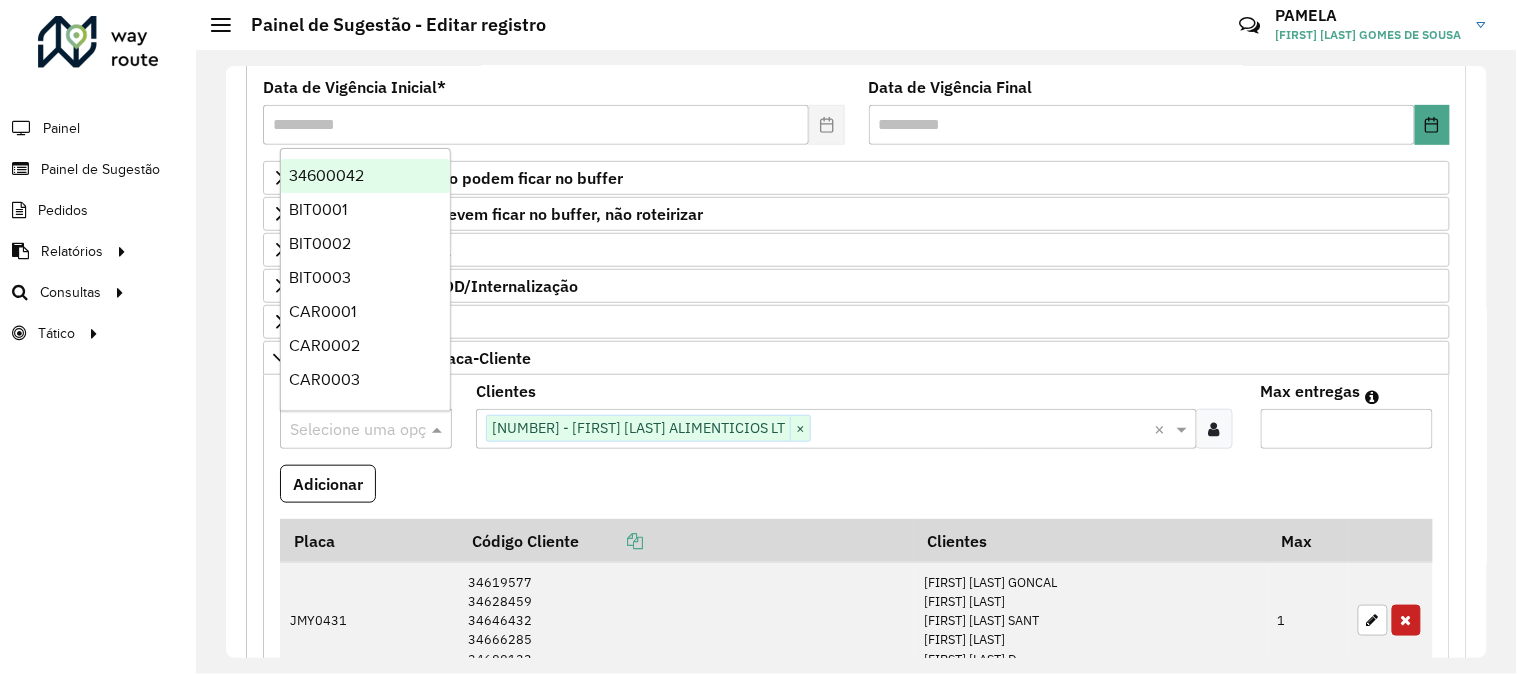 paste on "*******" 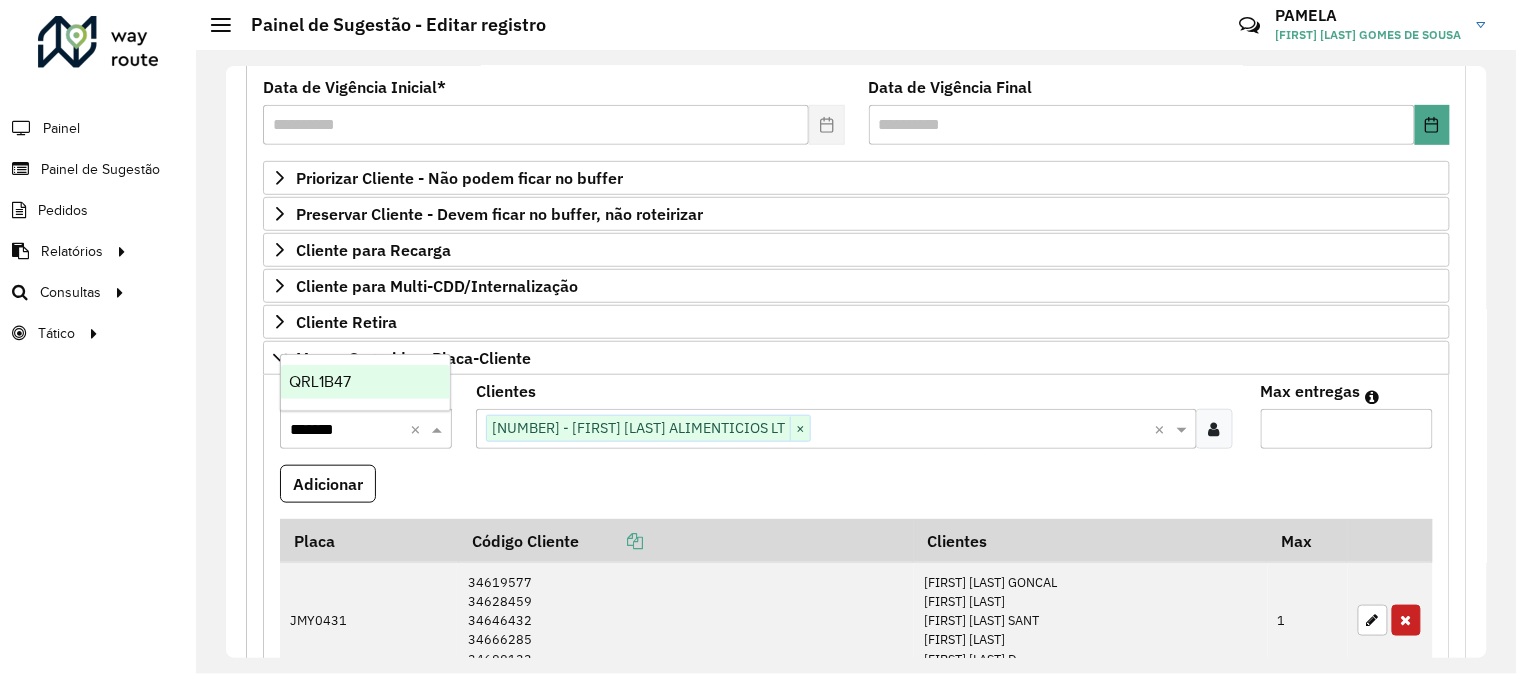 click on "QRL1B47" at bounding box center [320, 381] 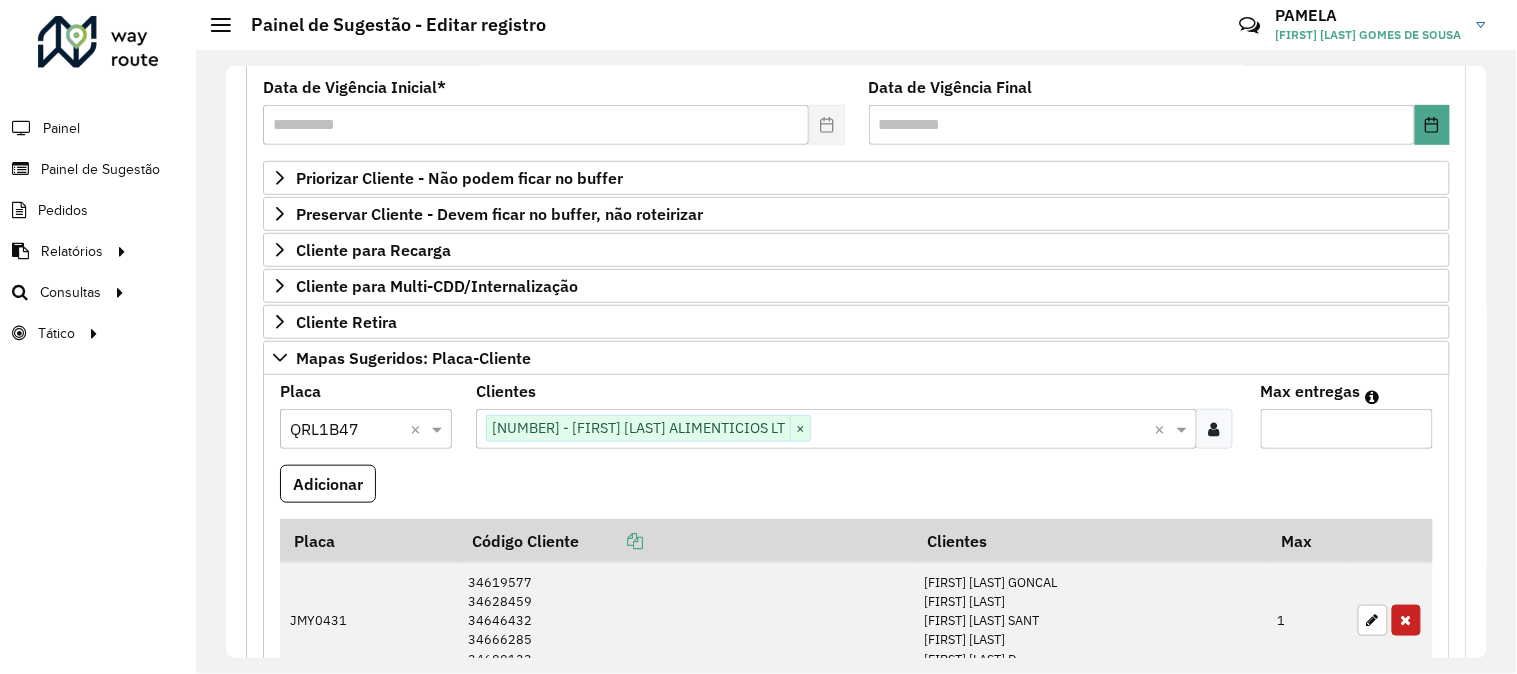 click on "Max entregas" at bounding box center [1347, 429] 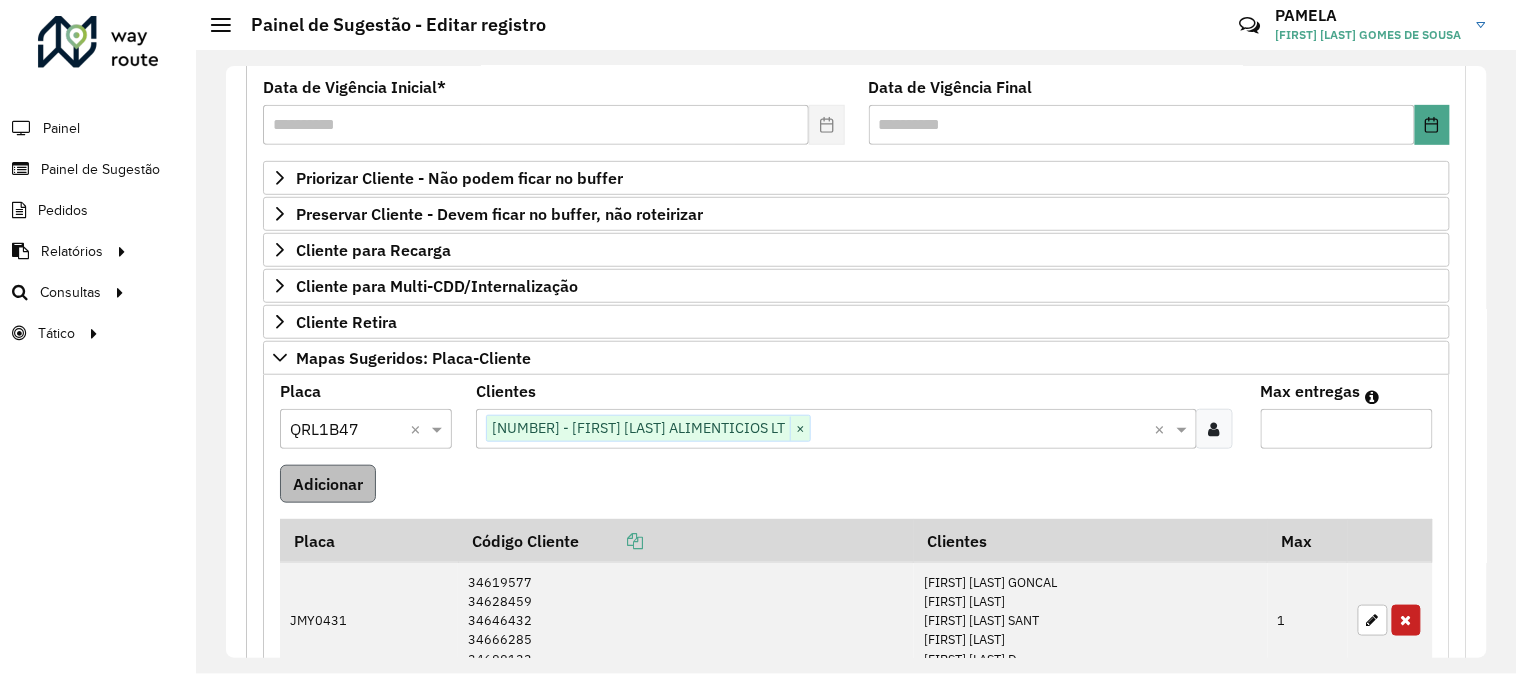 type on "*" 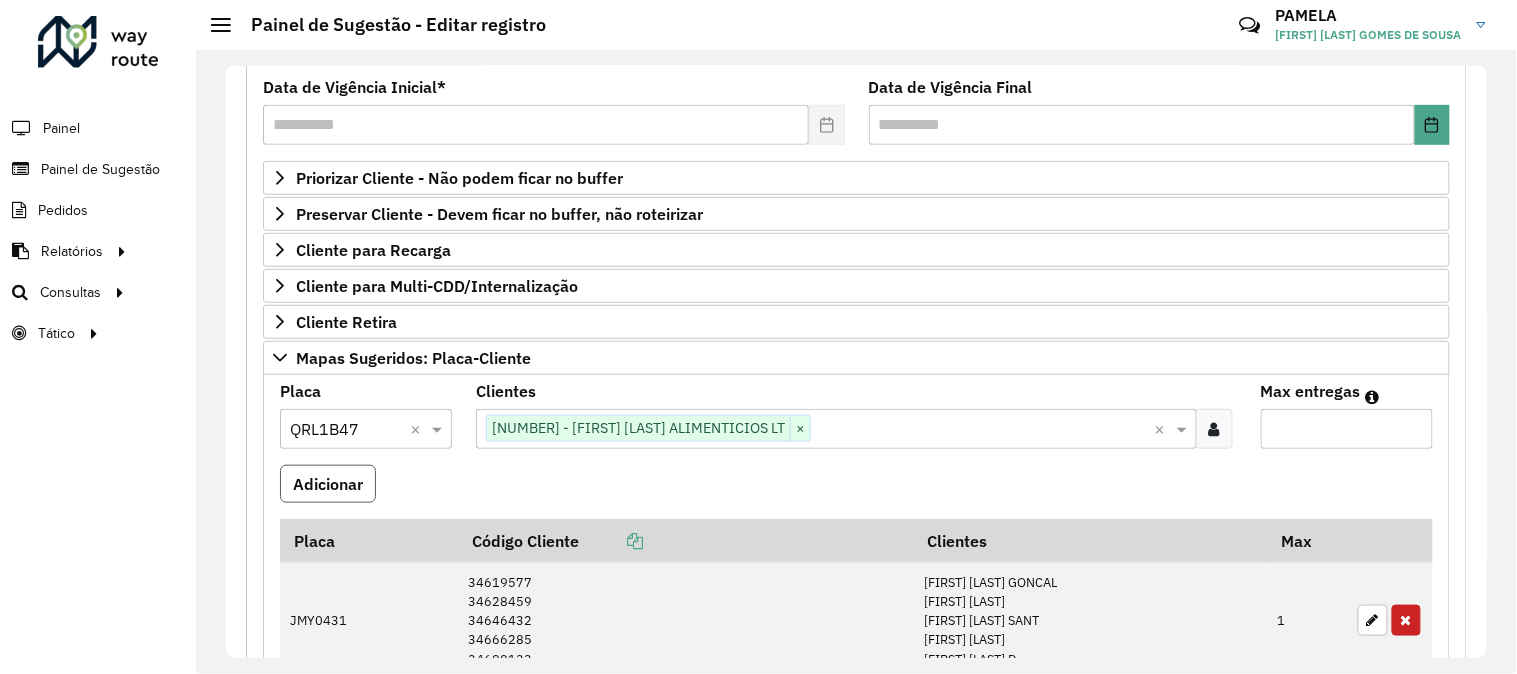 click on "Adicionar" at bounding box center [328, 484] 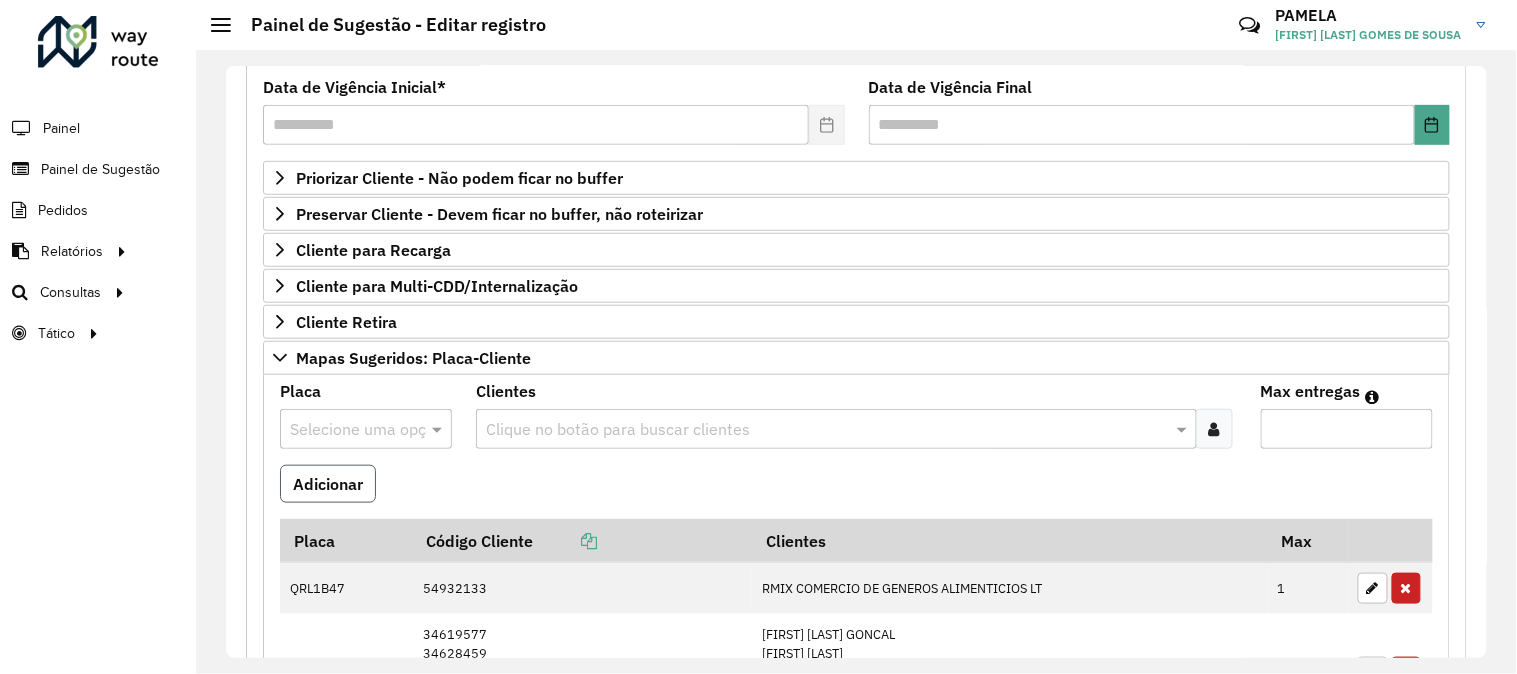 type 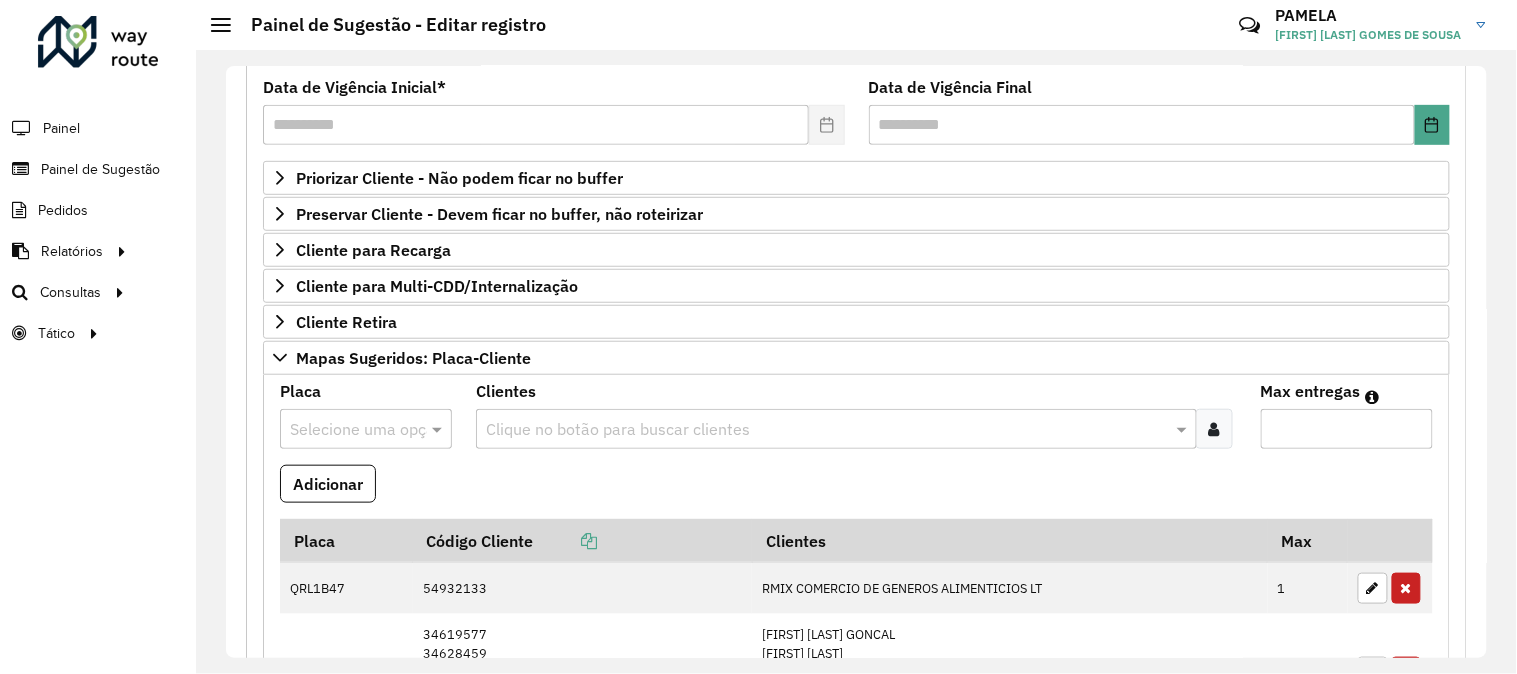 click at bounding box center (346, 430) 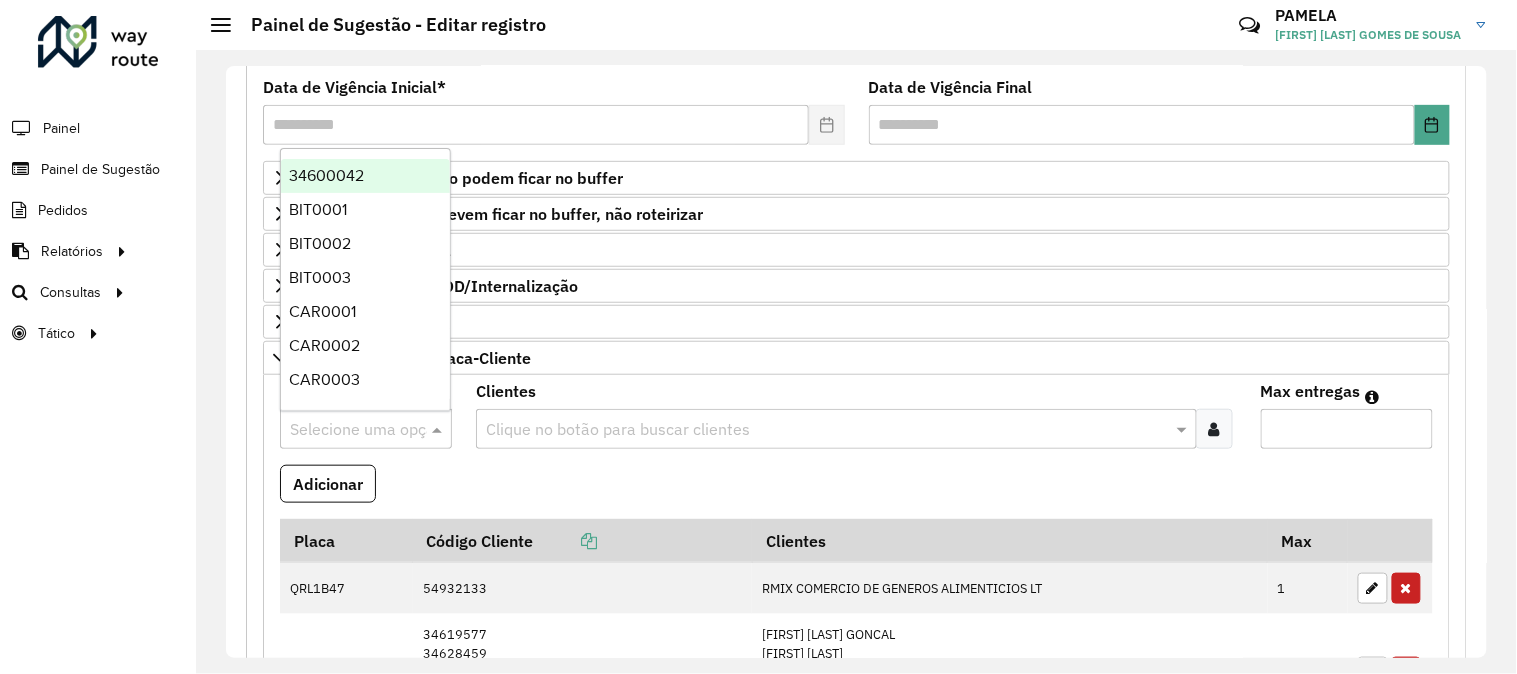 paste on "*******" 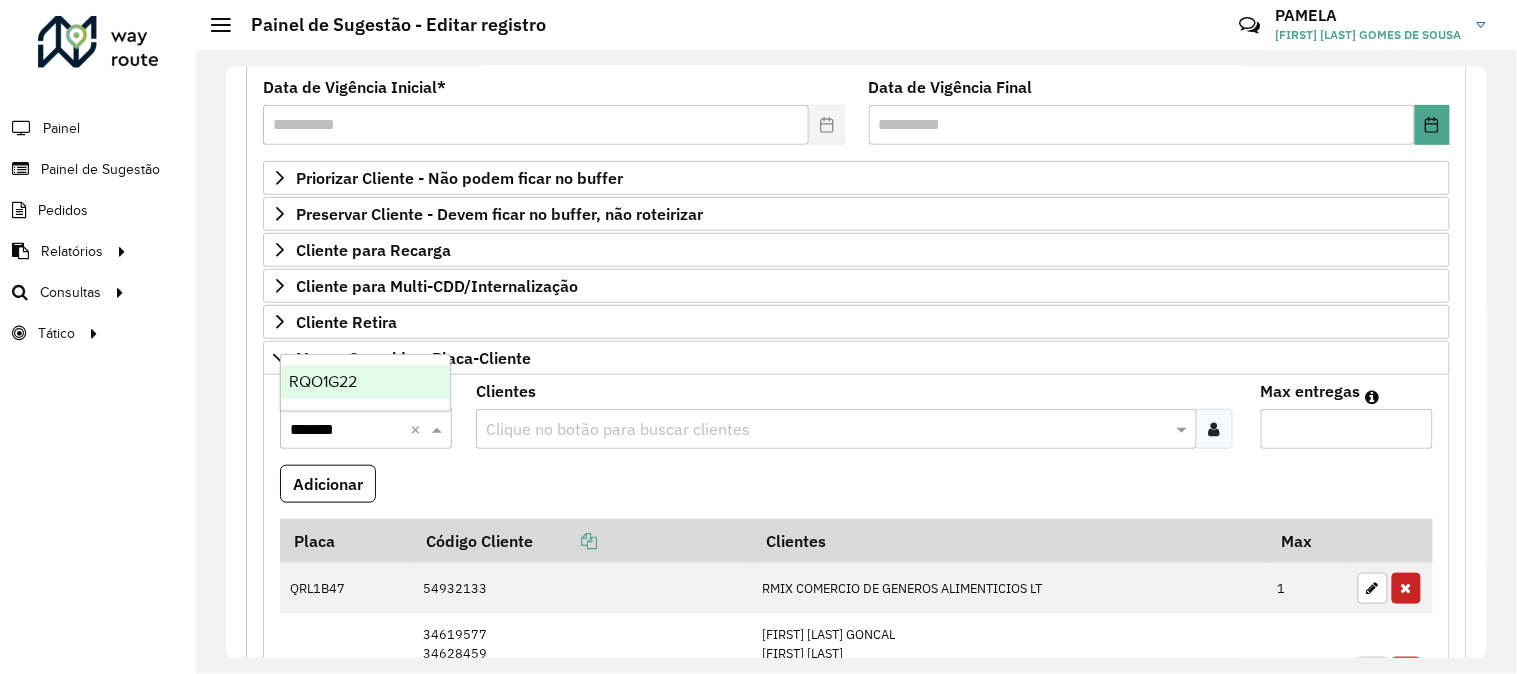 click on "RQO1G22" at bounding box center (365, 382) 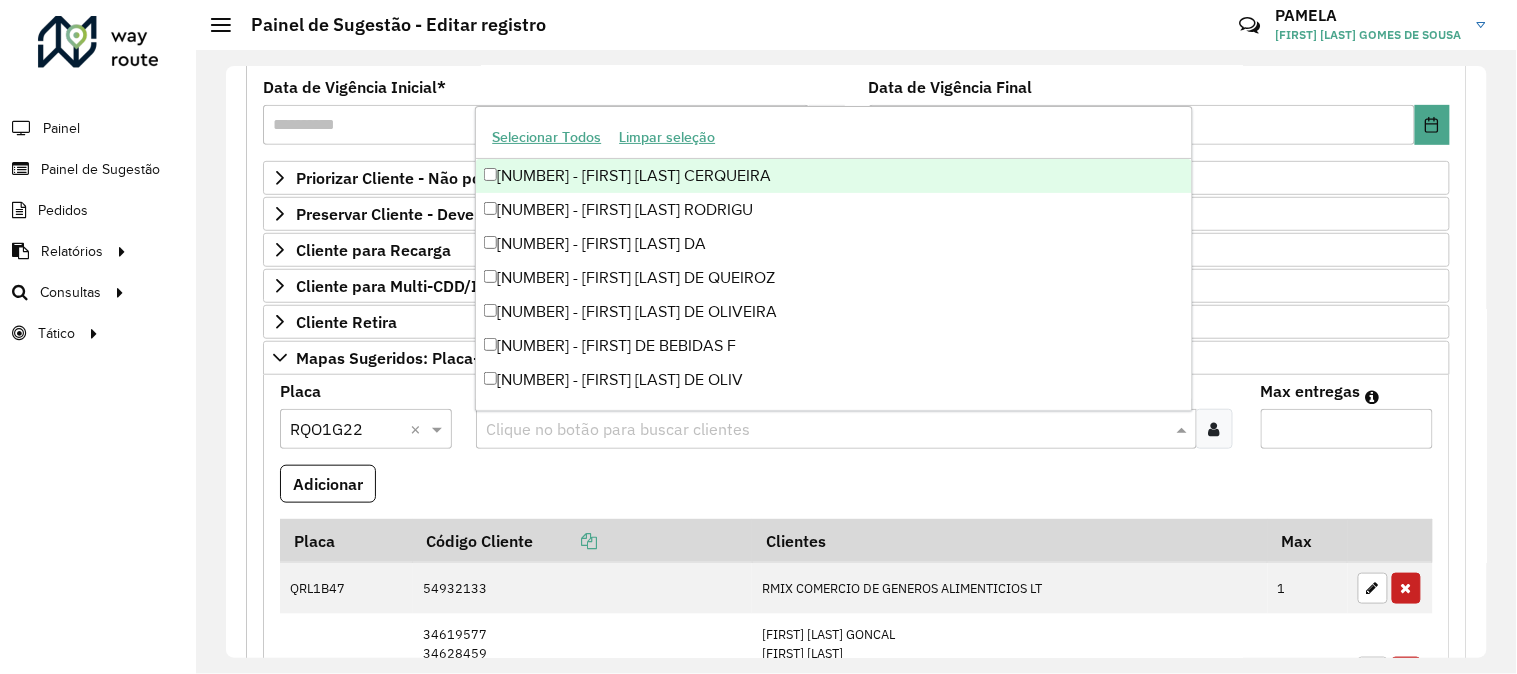 click at bounding box center (826, 430) 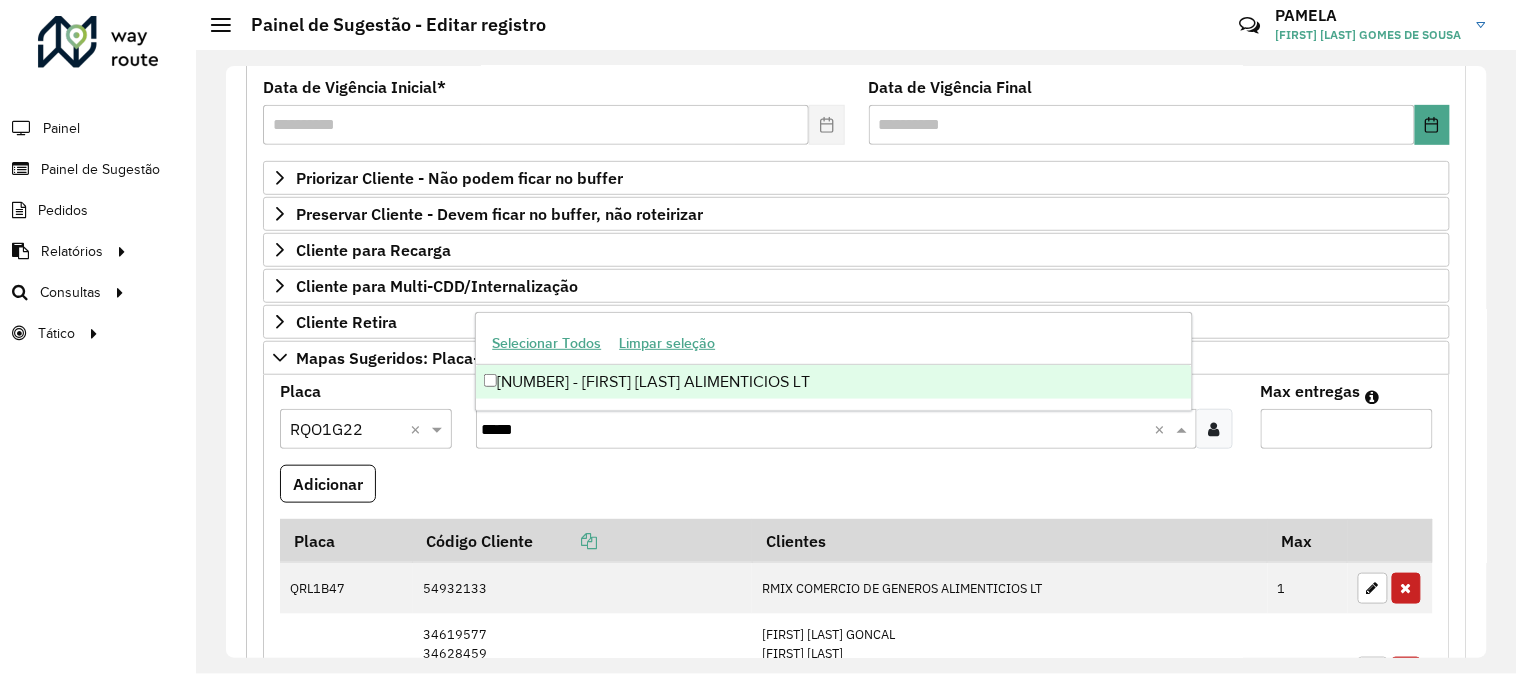 click on "[NUMBER] - [FIRST] [LAST] ALIMENTICIOS LT" at bounding box center [833, 382] 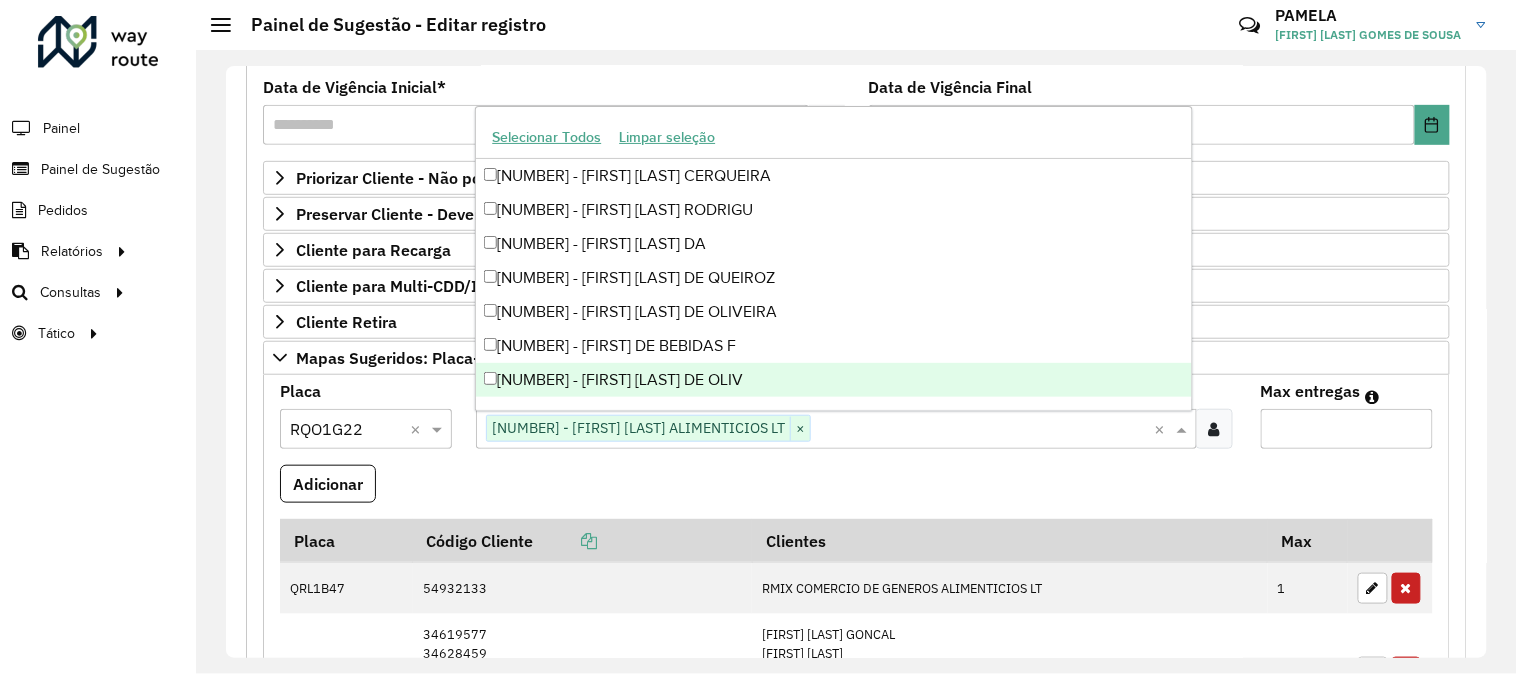 click on "Max entregas" at bounding box center (1347, 429) 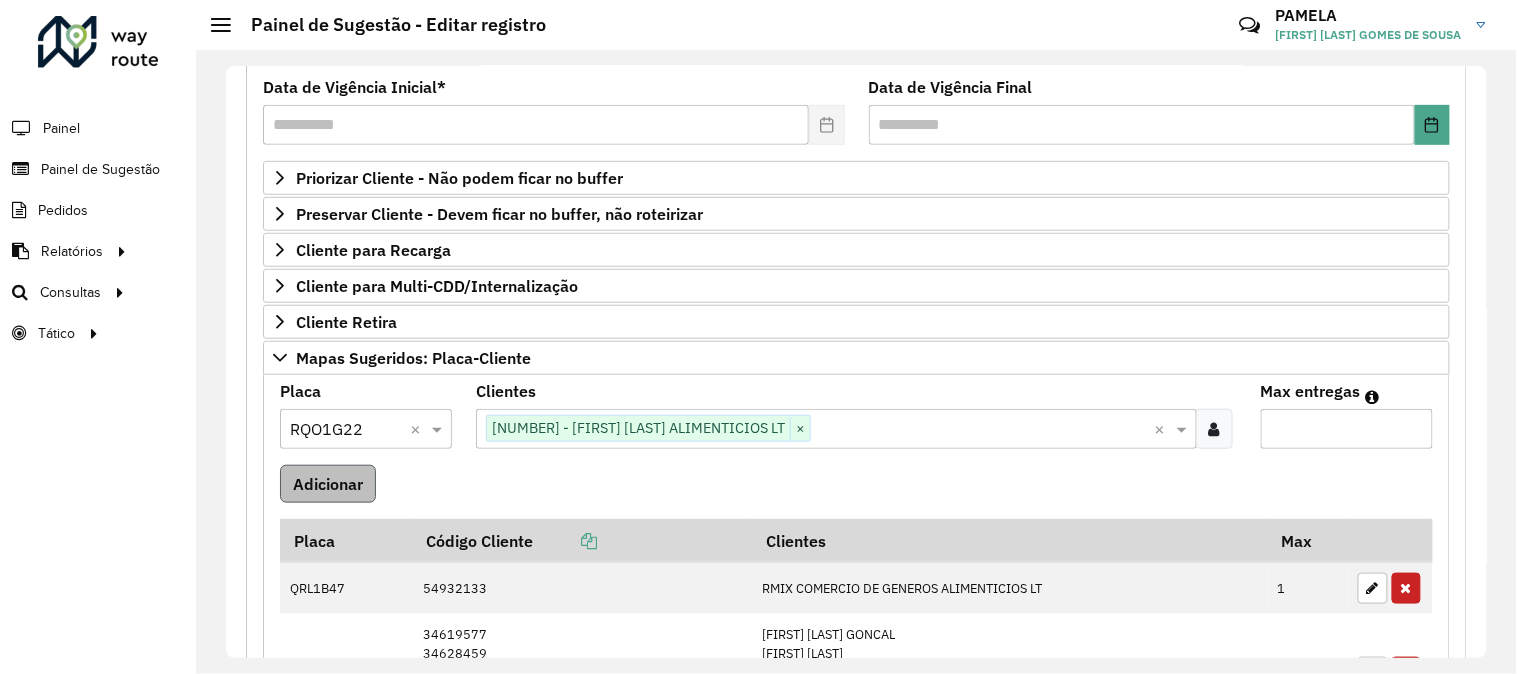 type on "*" 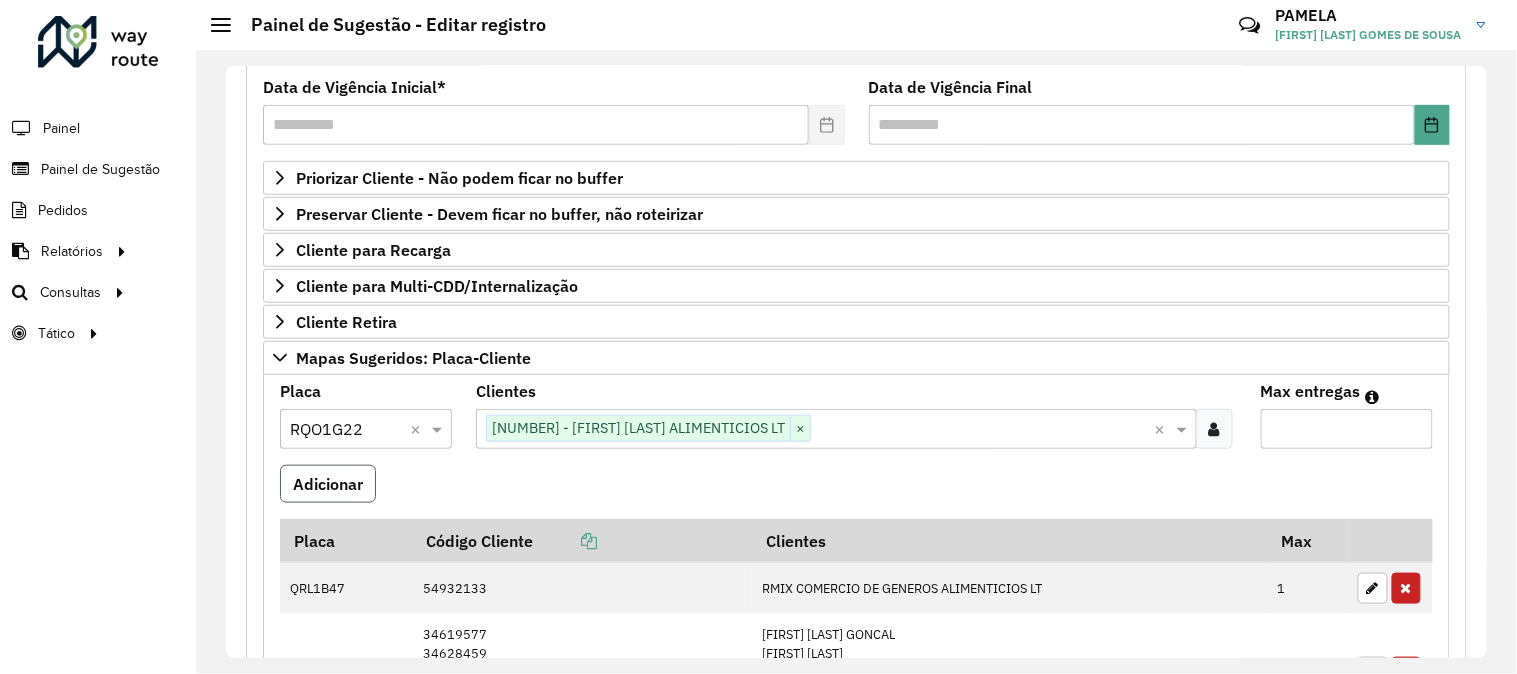 click on "Adicionar" at bounding box center (328, 484) 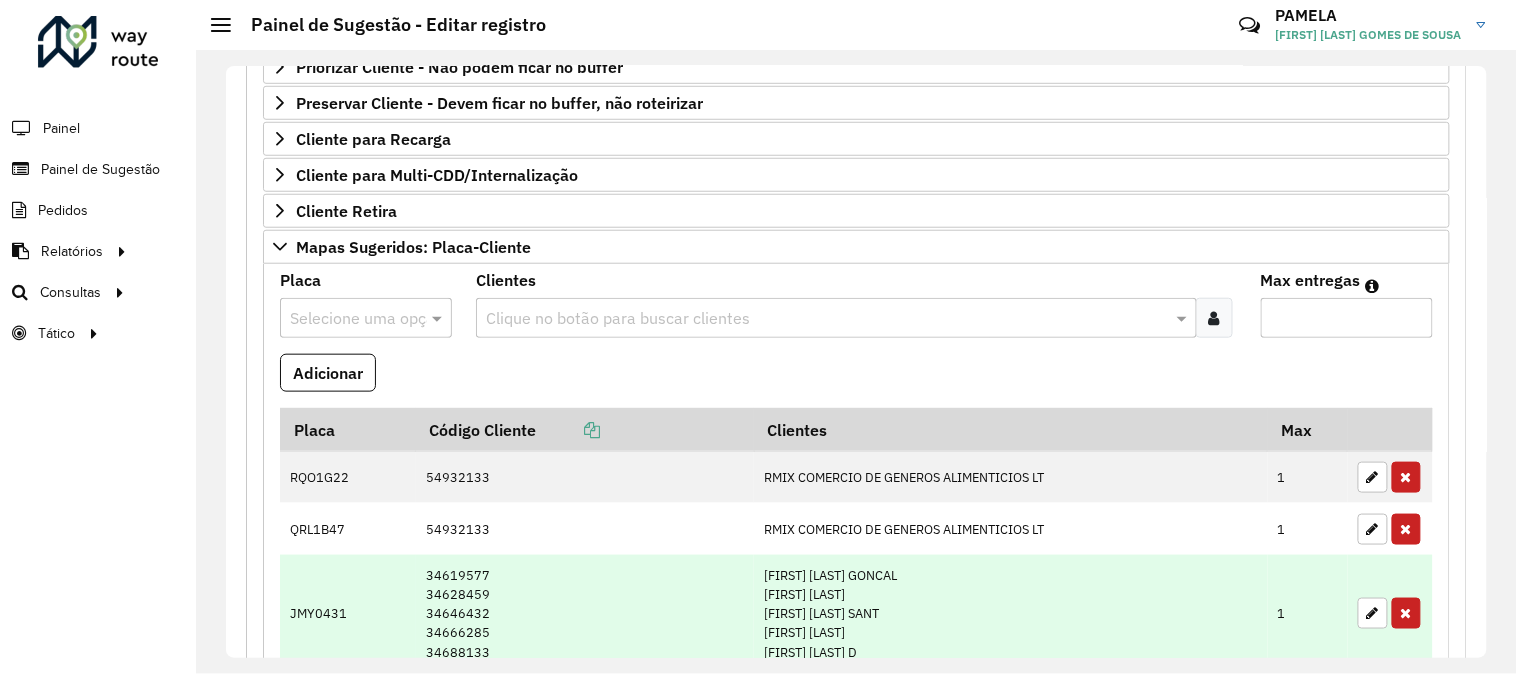 scroll, scrollTop: 488, scrollLeft: 0, axis: vertical 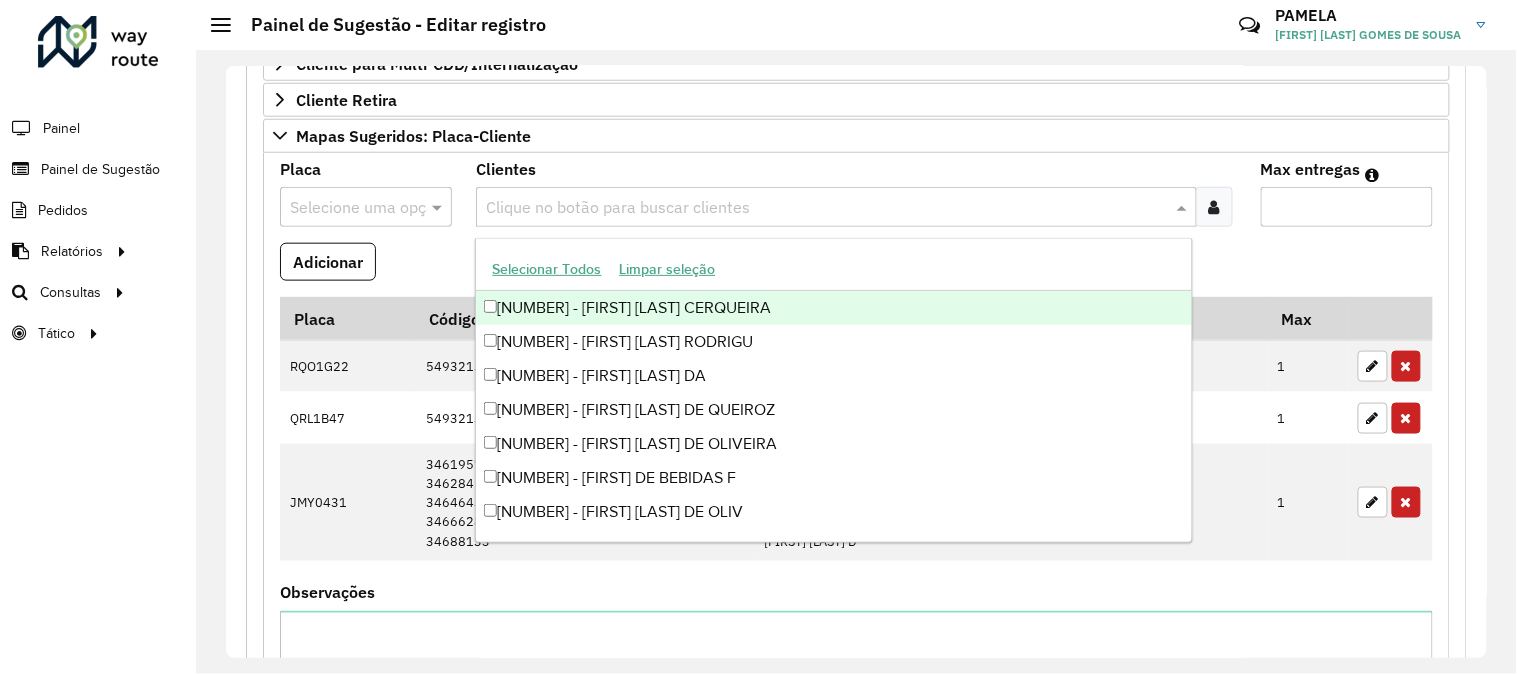 click at bounding box center (826, 208) 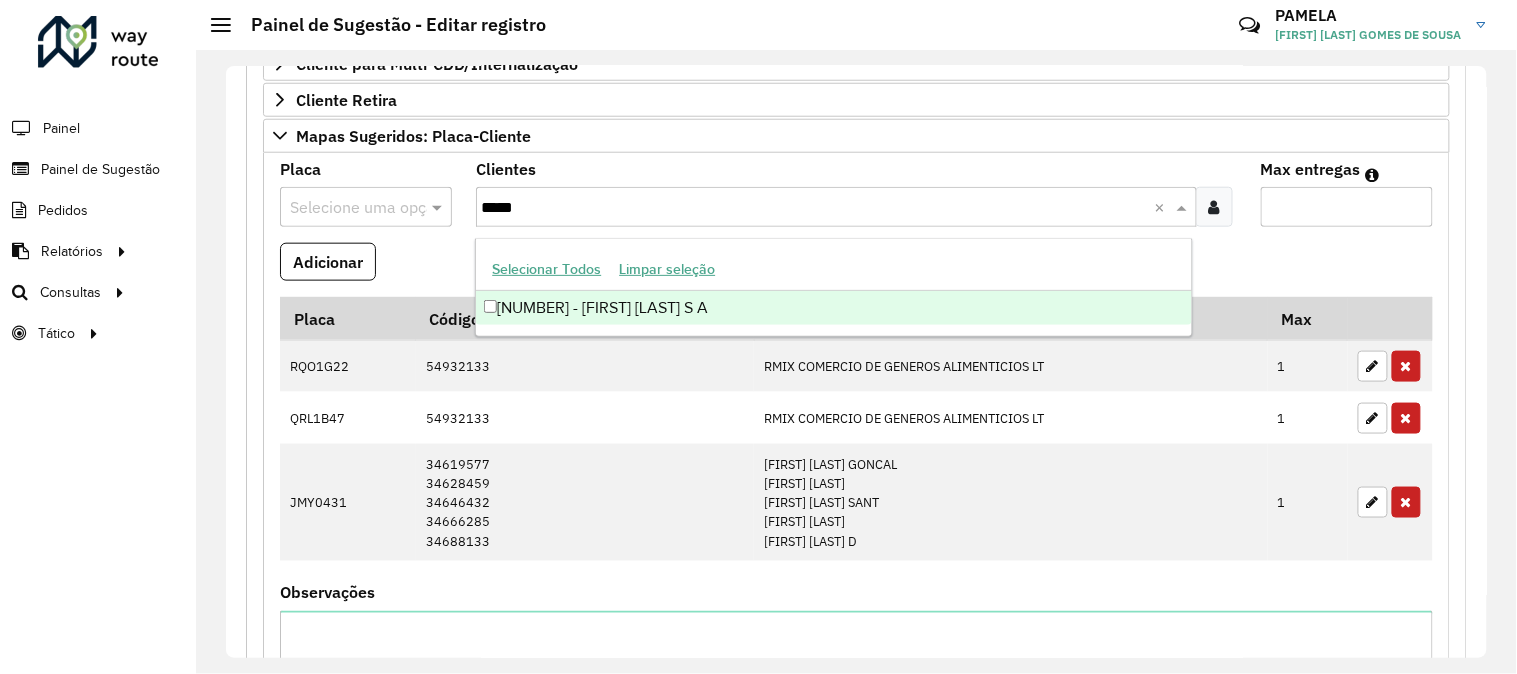click on "[NUMBER] - [FIRST] [LAST] S A" at bounding box center (833, 308) 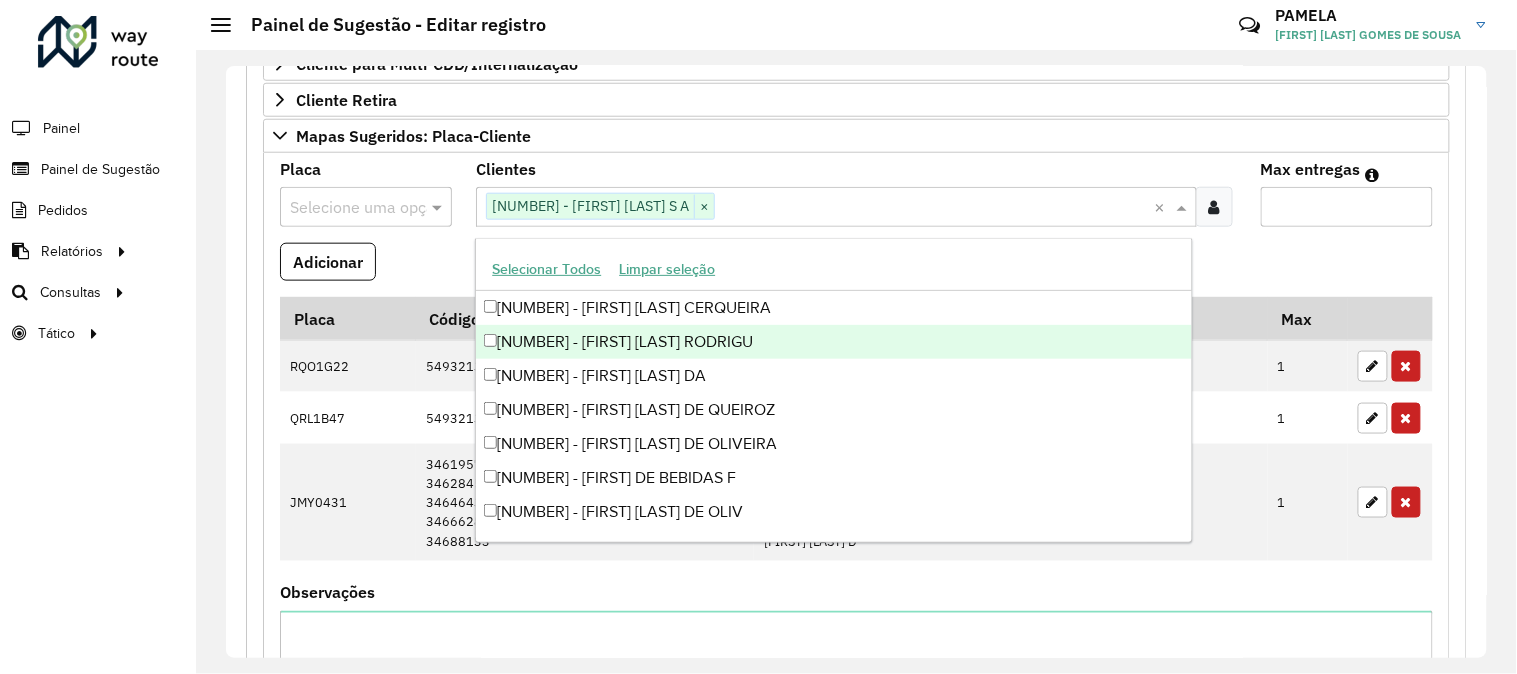 click at bounding box center [346, 208] 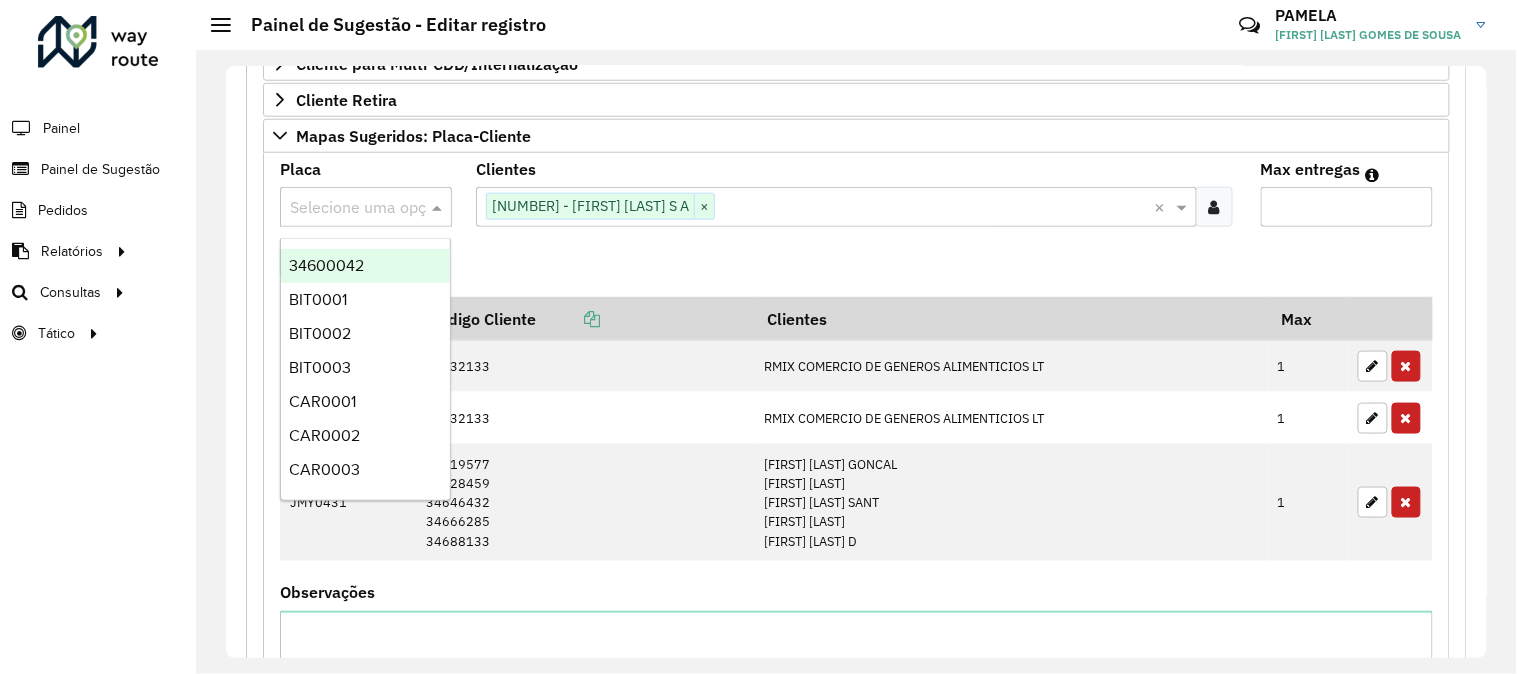 paste on "*******" 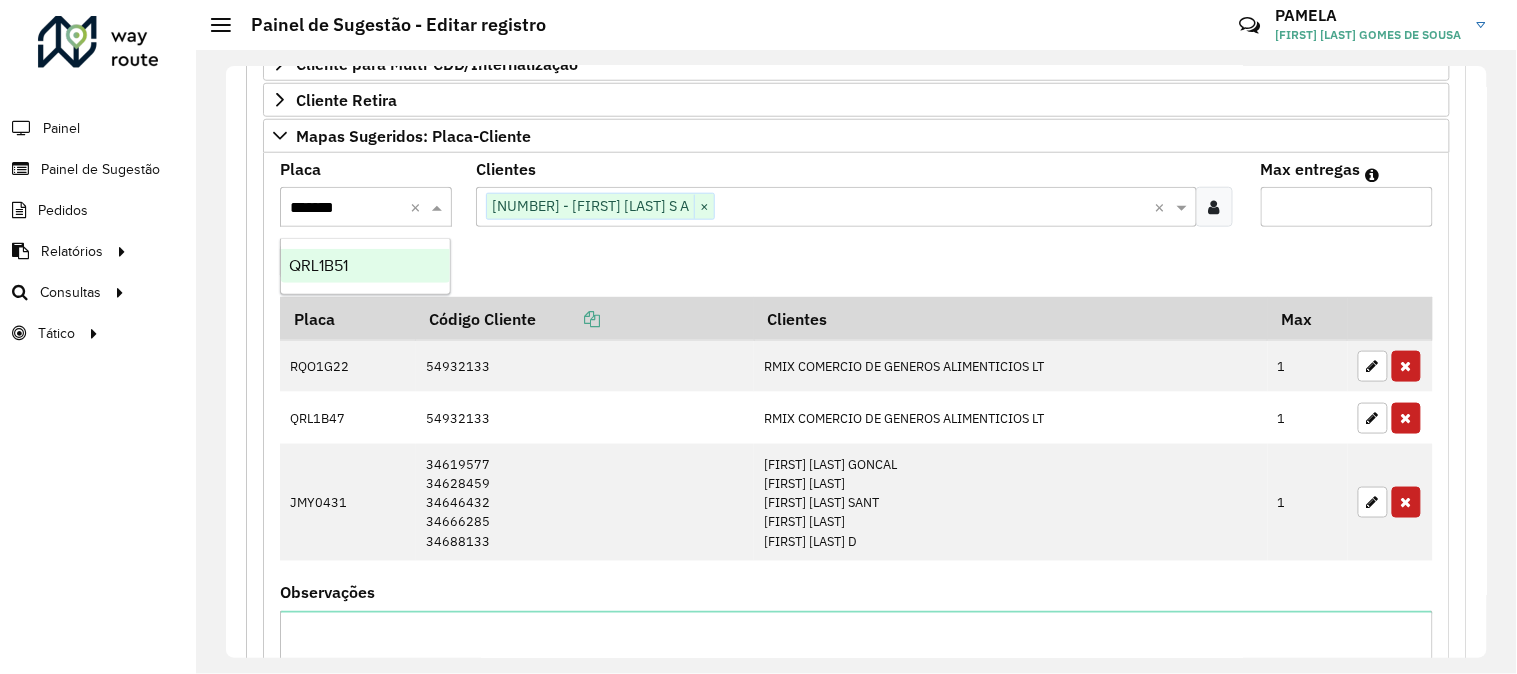 click on "QRL1B51" at bounding box center [365, 266] 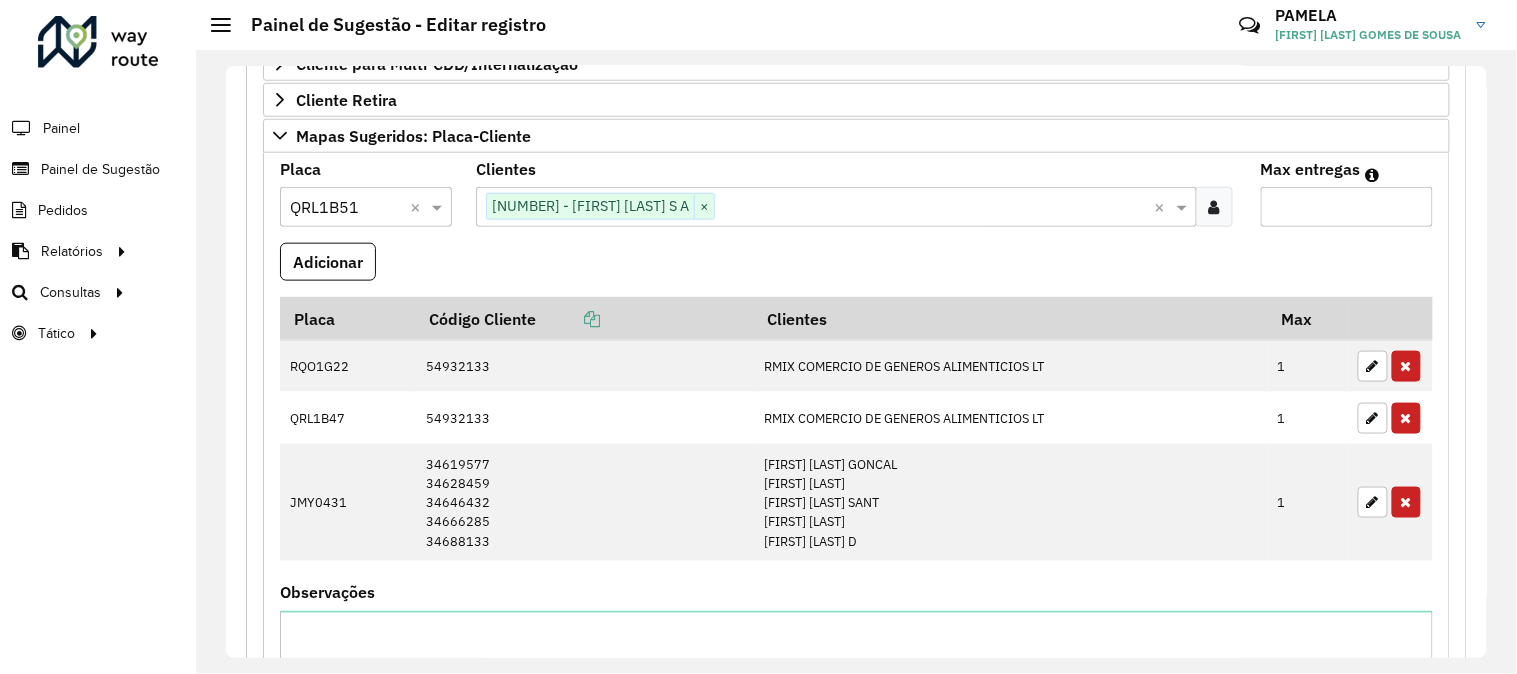 click on "Max entregas" at bounding box center [1347, 207] 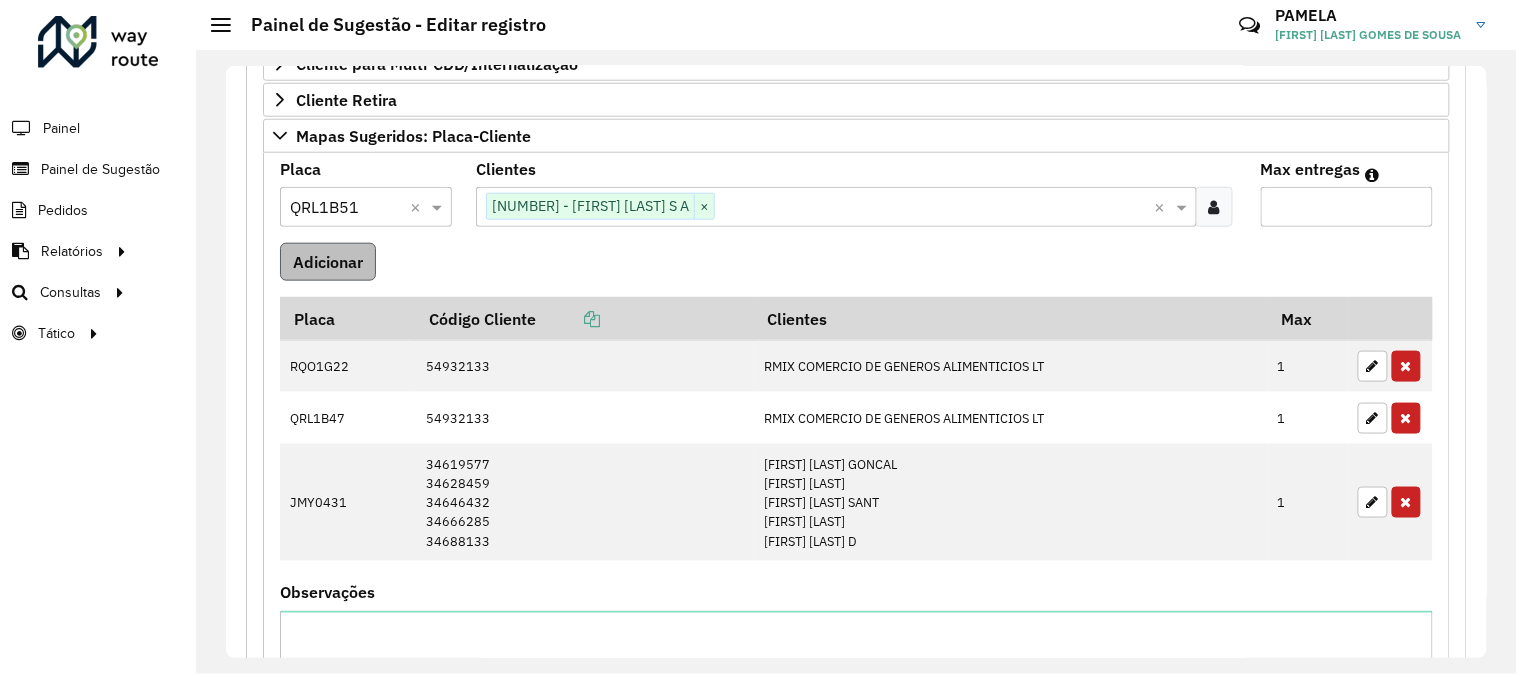 type on "*" 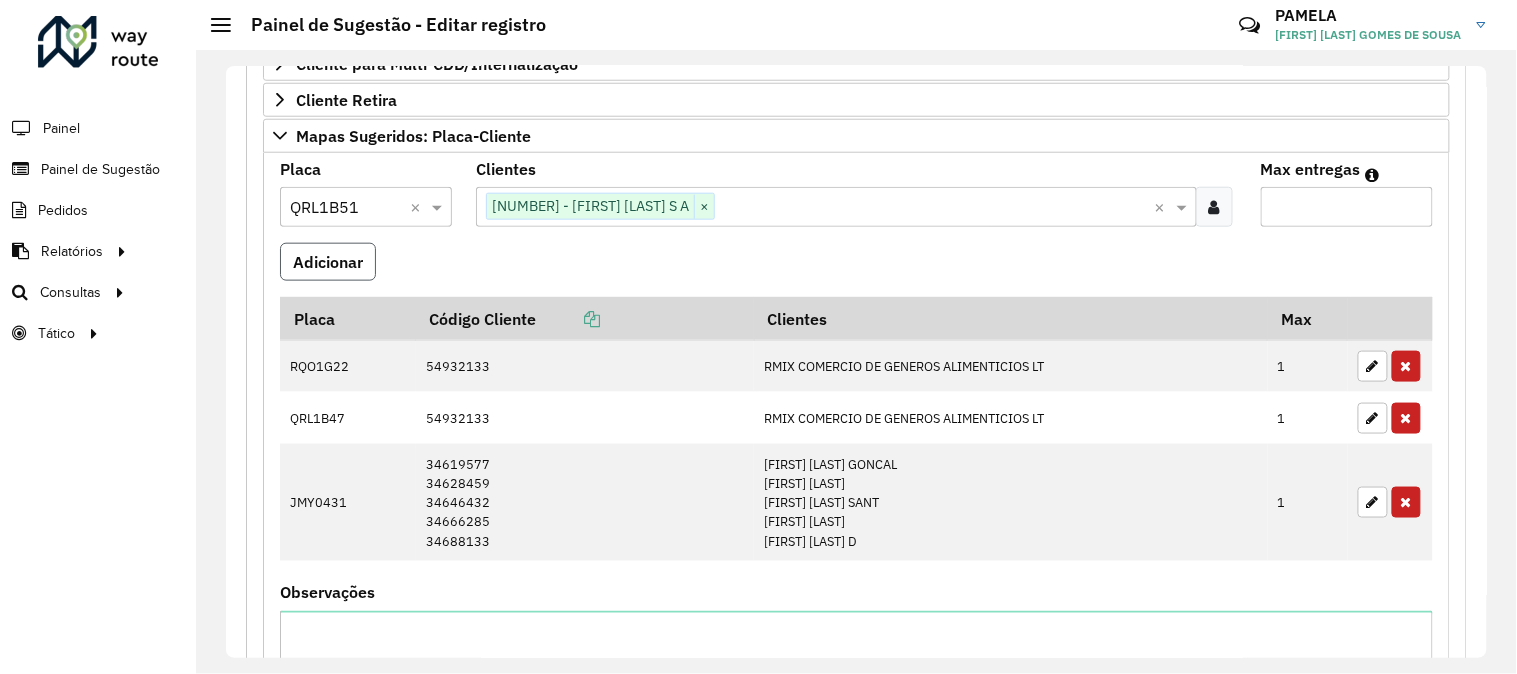 click on "Adicionar" at bounding box center [328, 262] 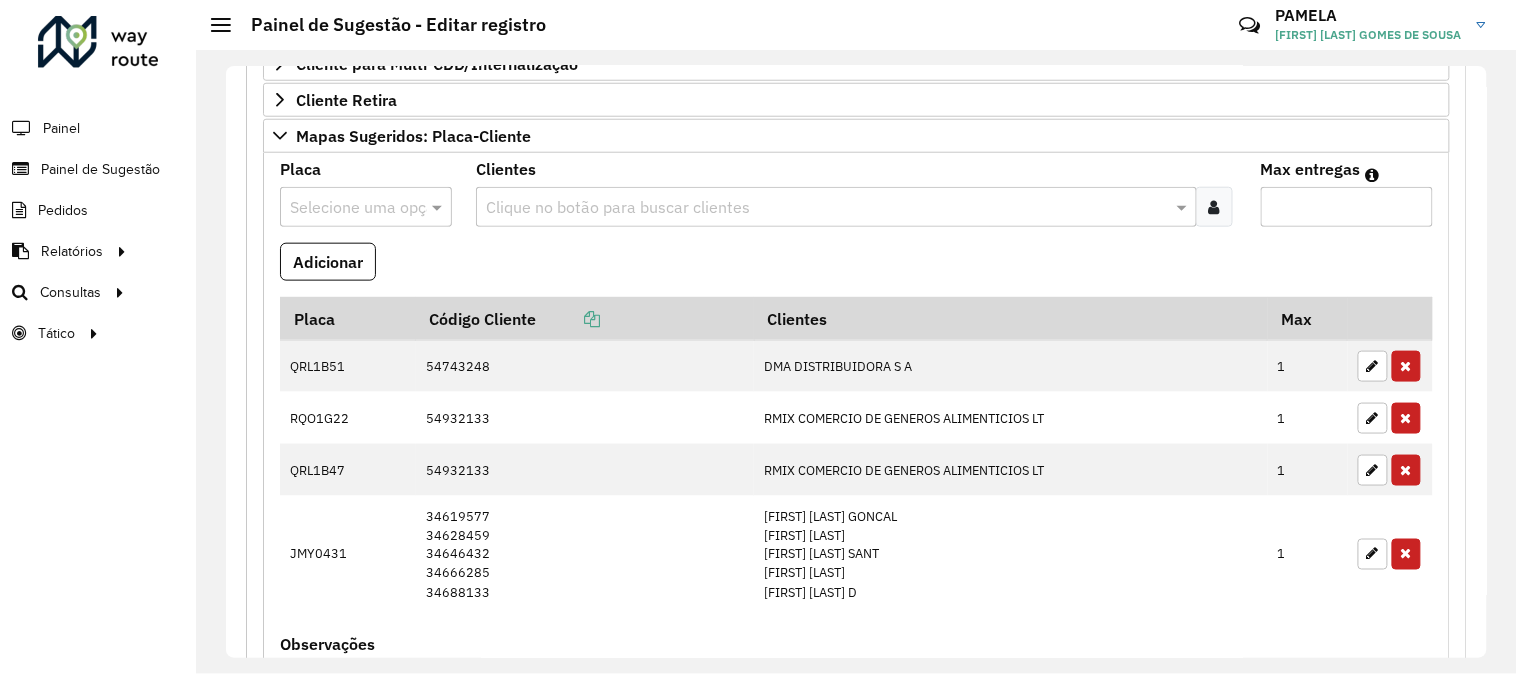 click at bounding box center (346, 208) 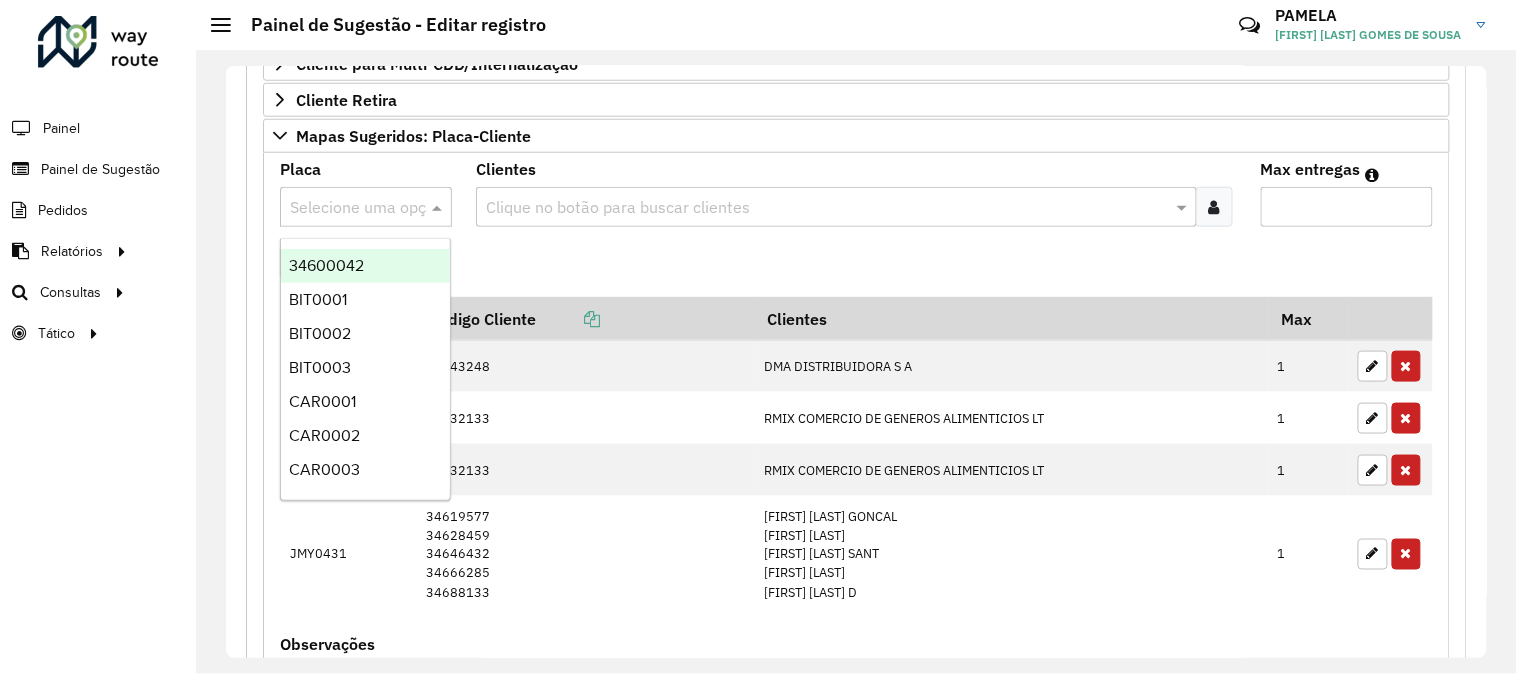 paste on "*******" 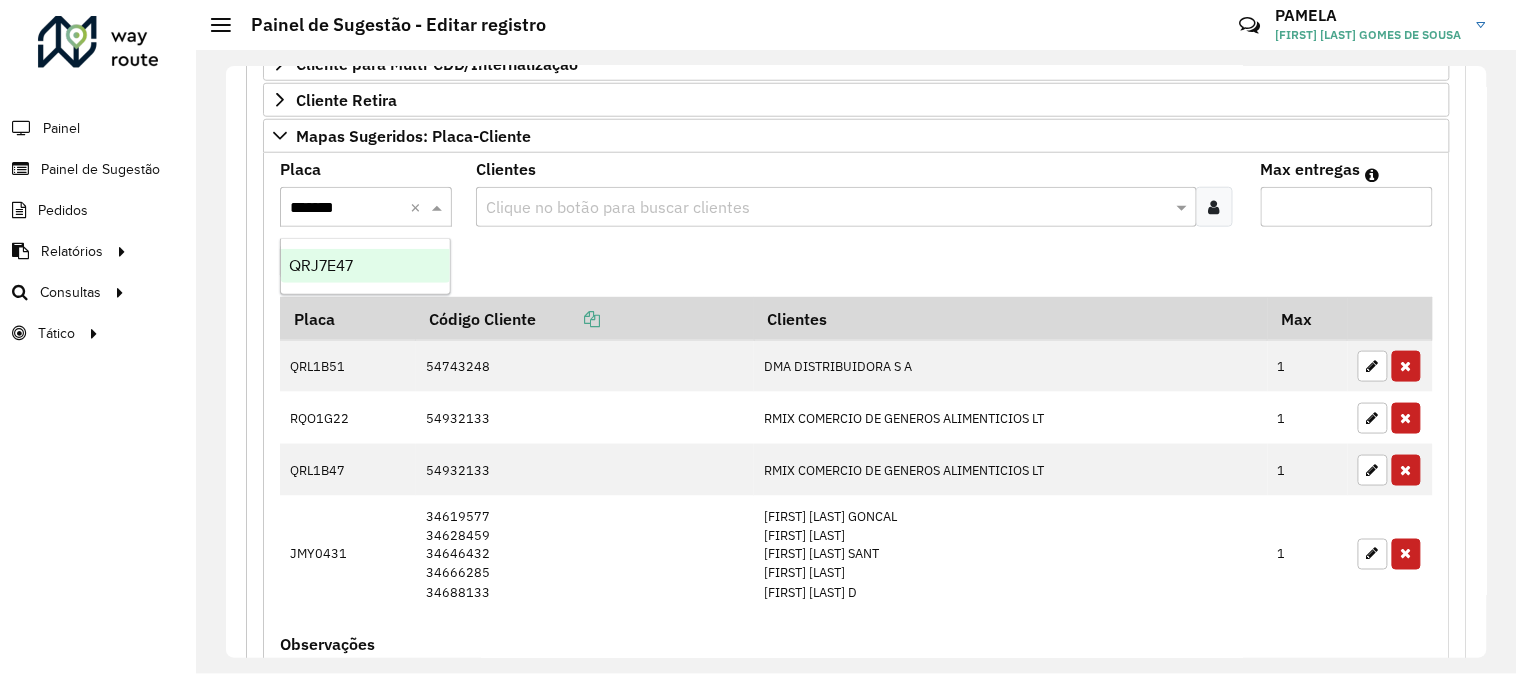 click on "QRJ7E47" at bounding box center [365, 266] 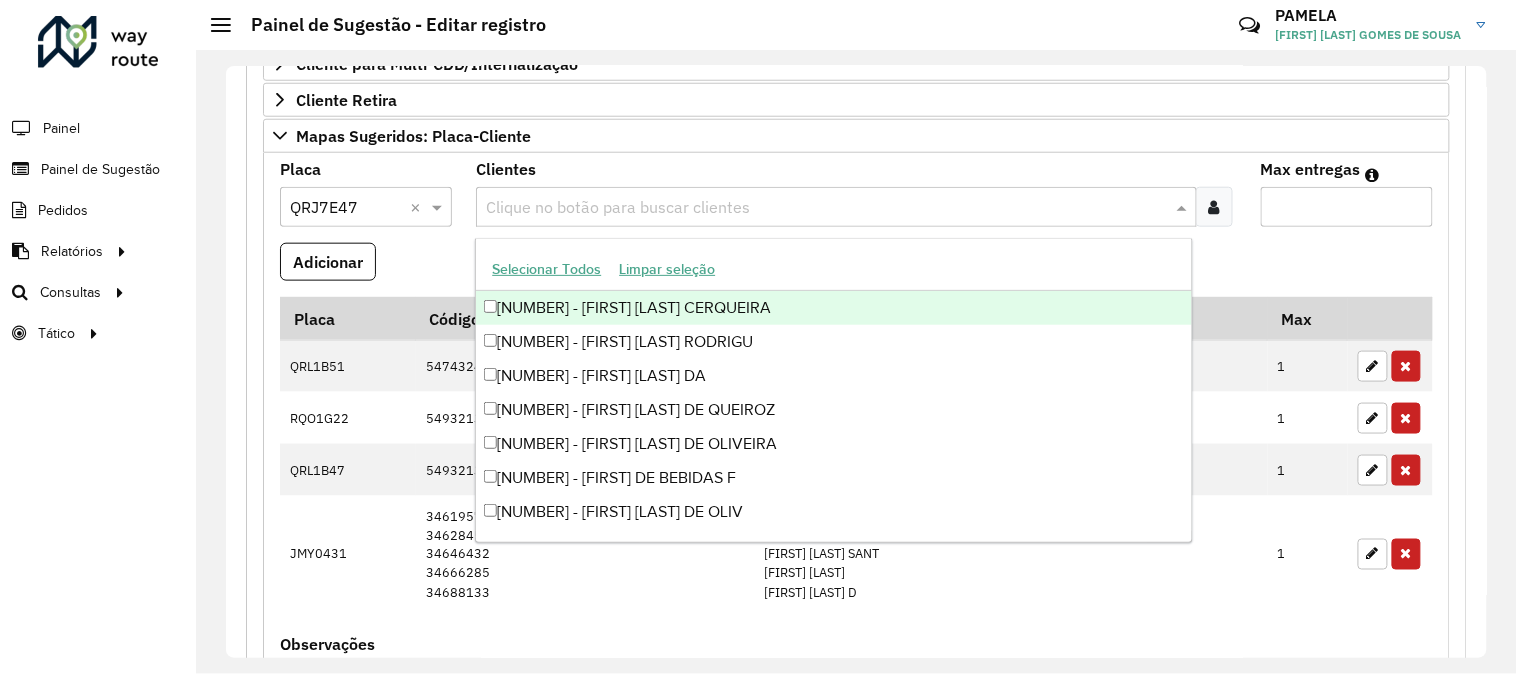 click at bounding box center [826, 208] 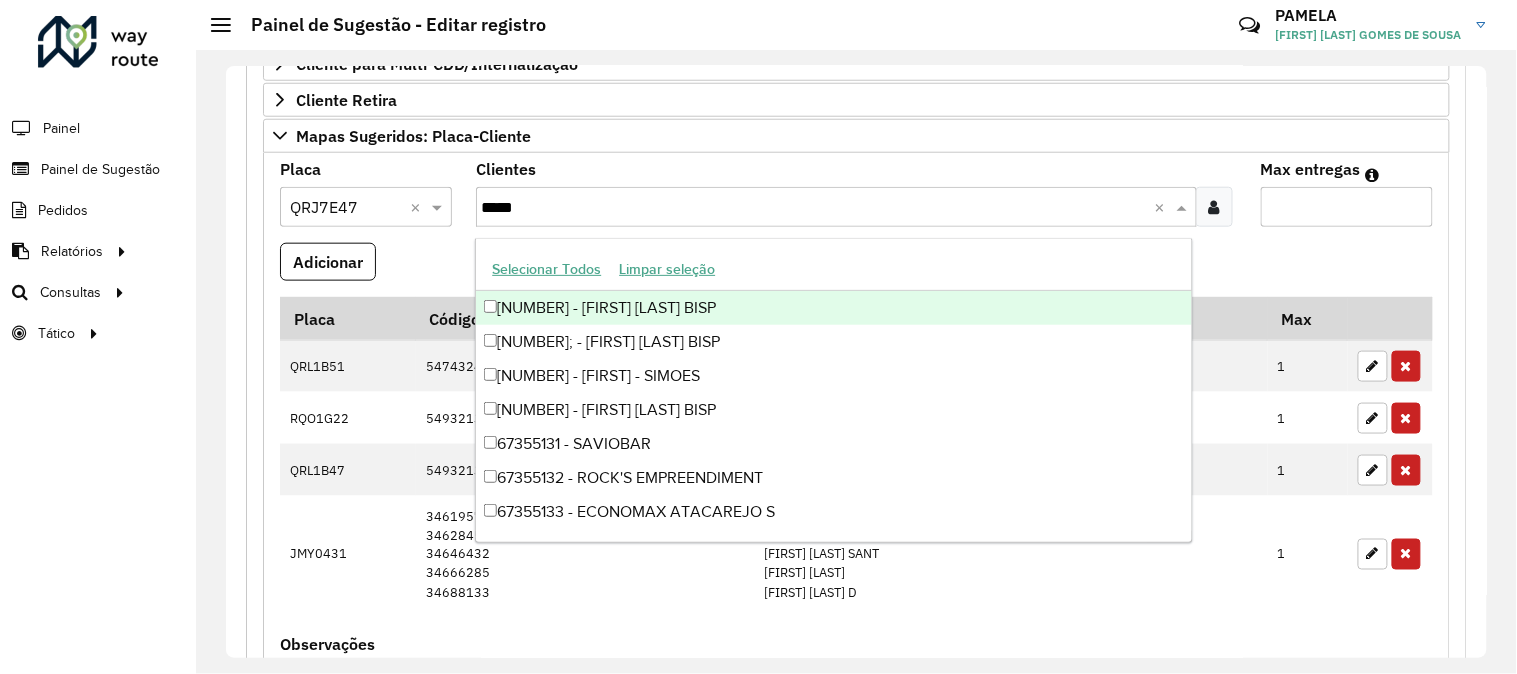 click on "[NUMBER] - [FIRST] [LAST] BISP" at bounding box center (833, 308) 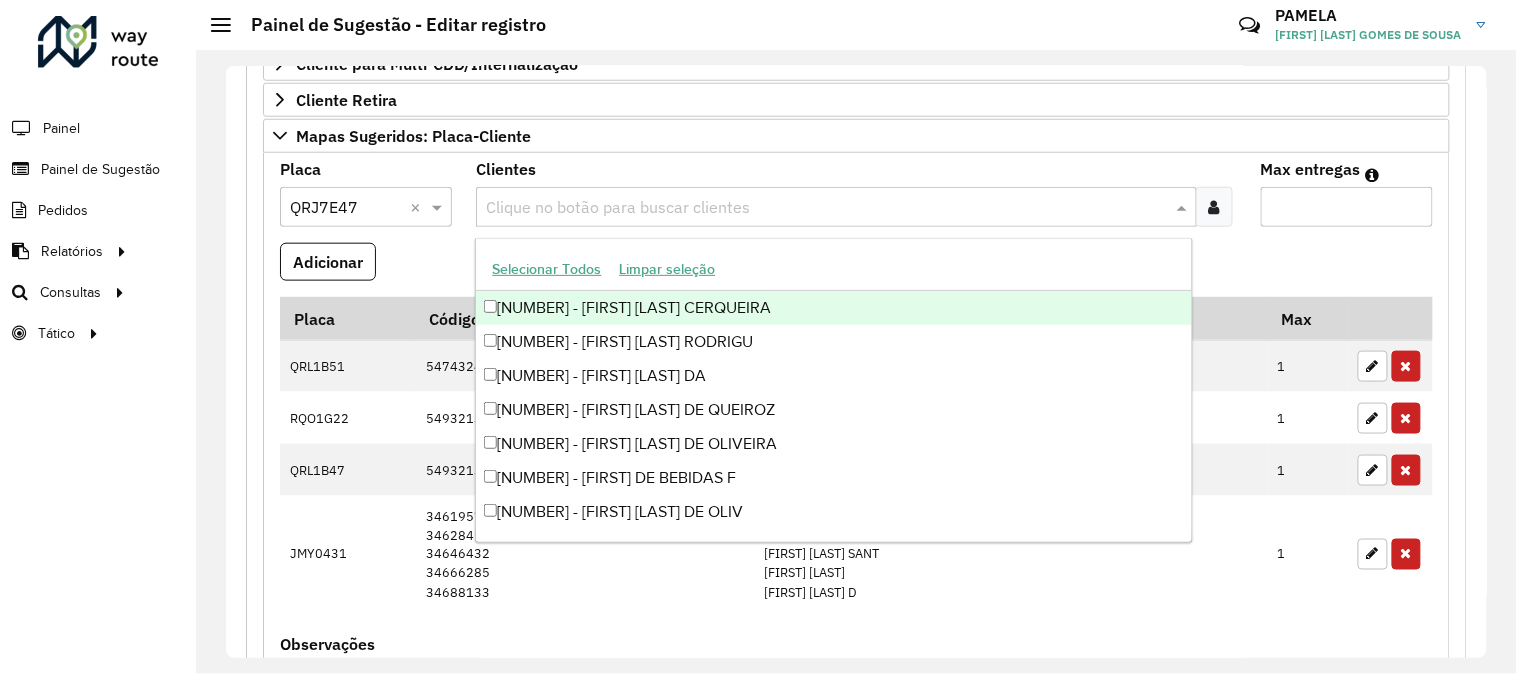 paste on "*****" 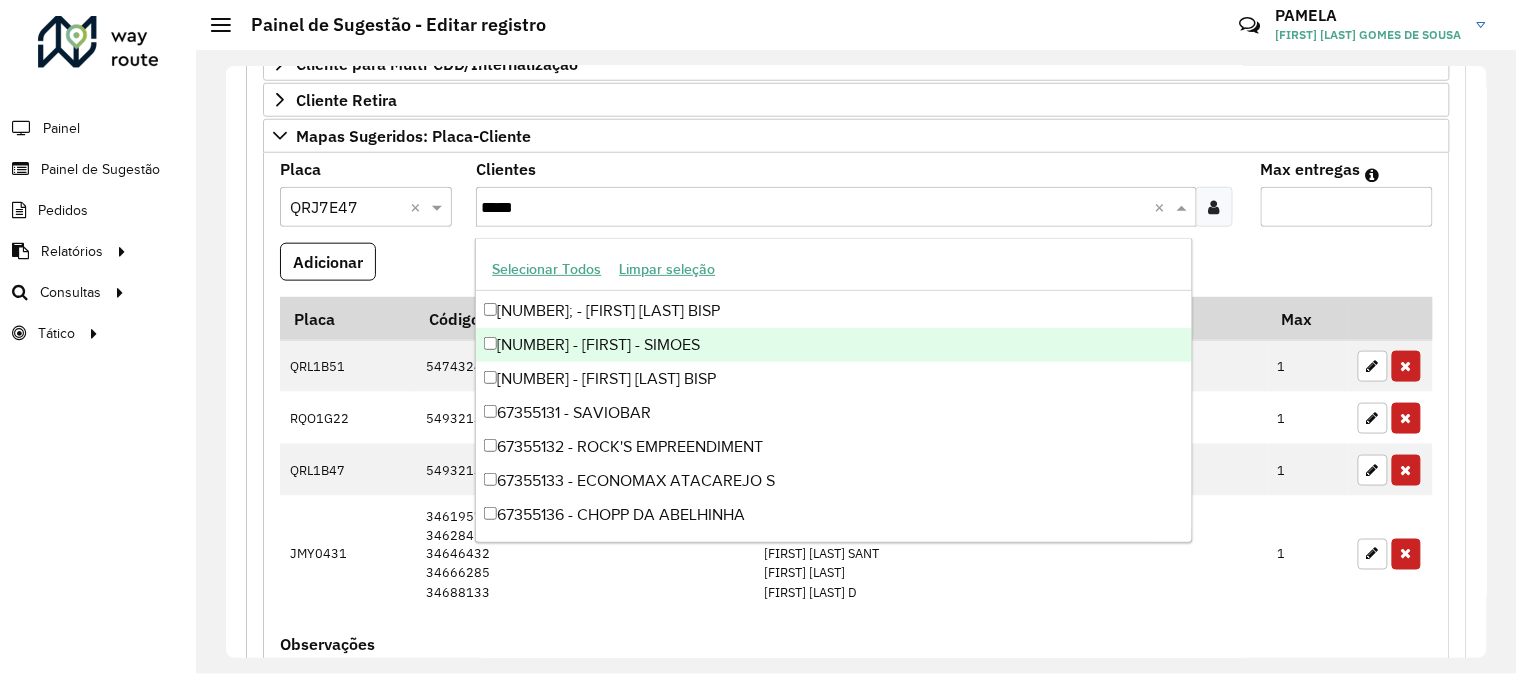 scroll, scrollTop: 0, scrollLeft: 0, axis: both 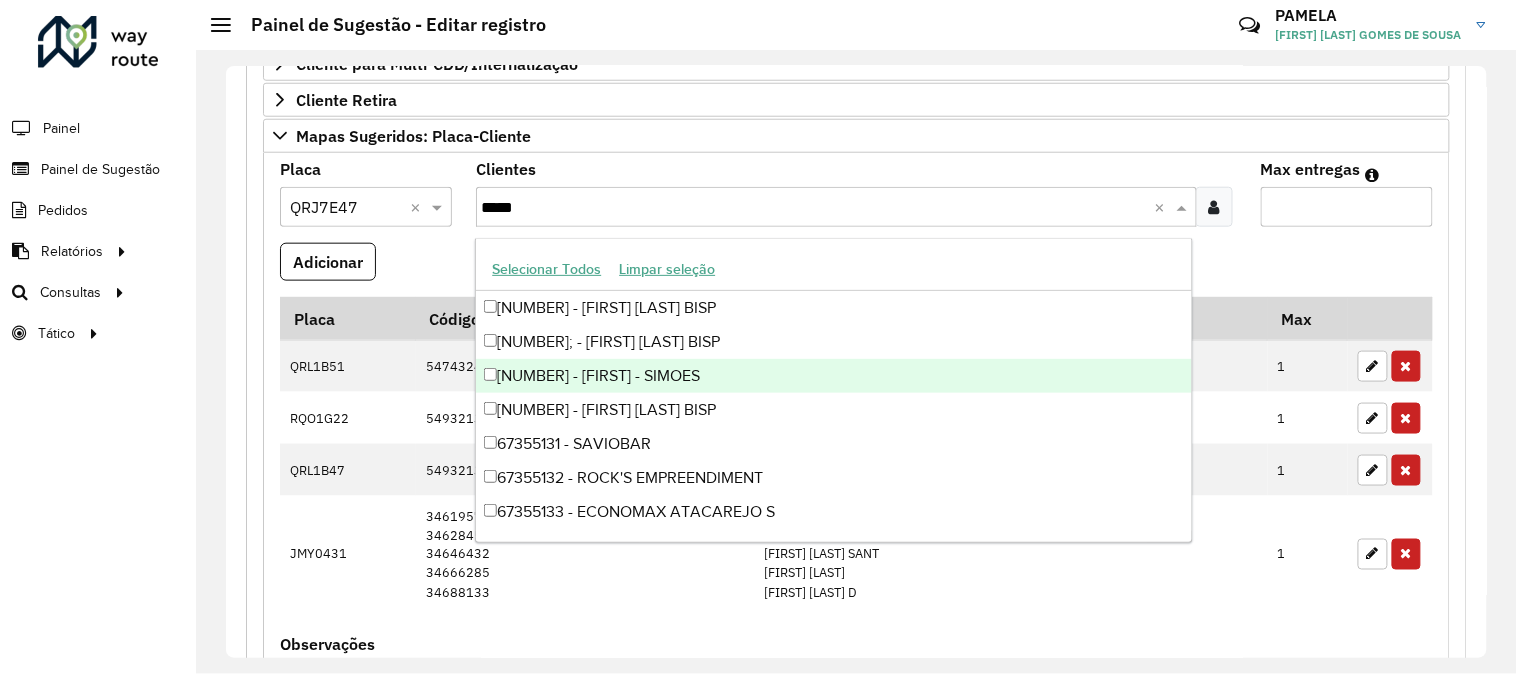 click on "[NUMBER] - [FIRST] - SIMOES" at bounding box center [833, 376] 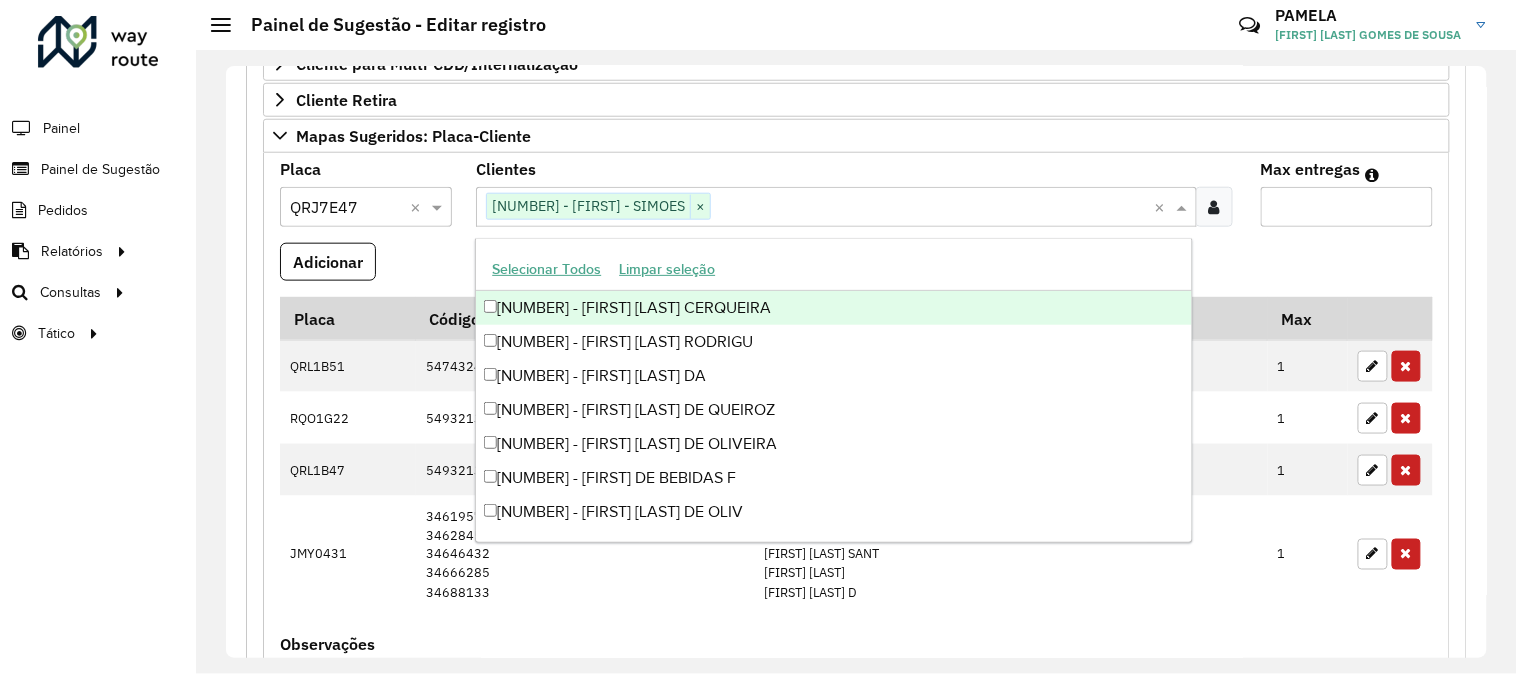 click on "Max entregas" at bounding box center [1347, 207] 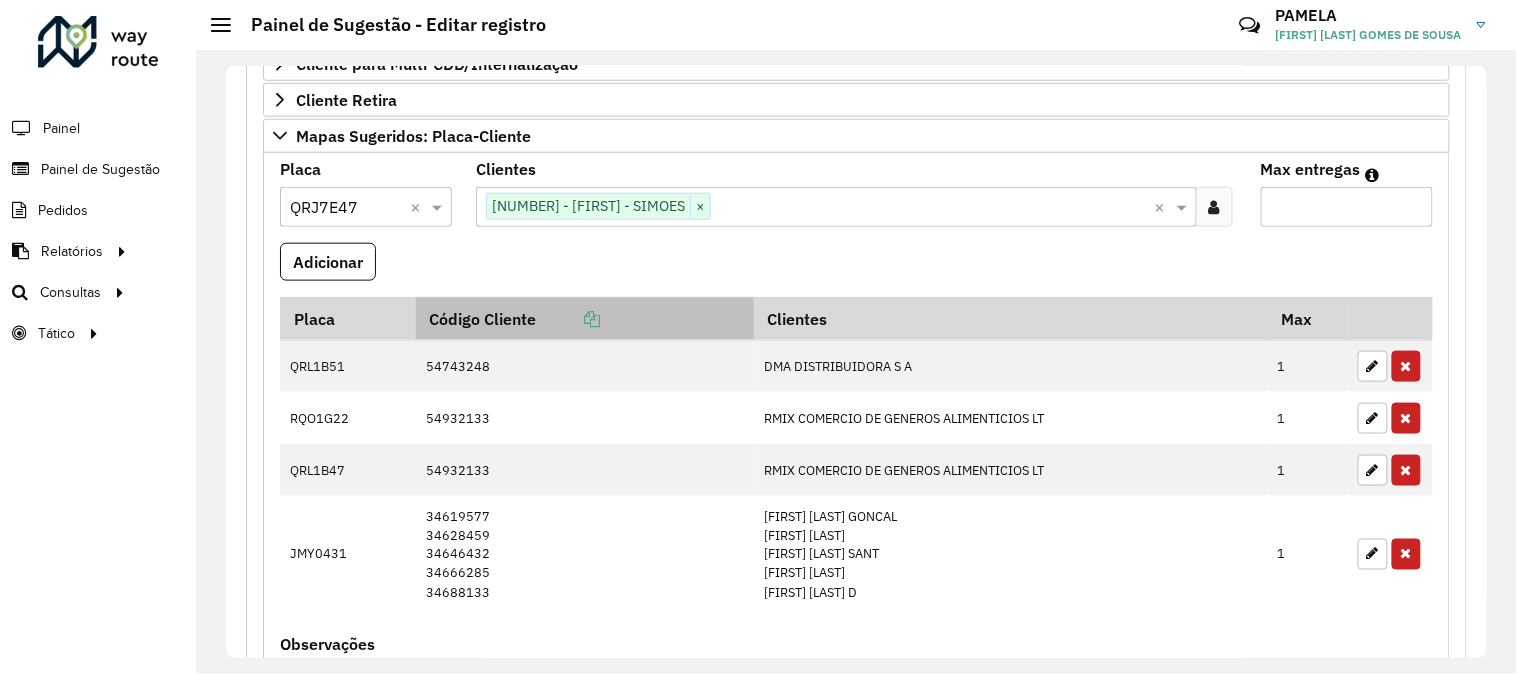 type on "*" 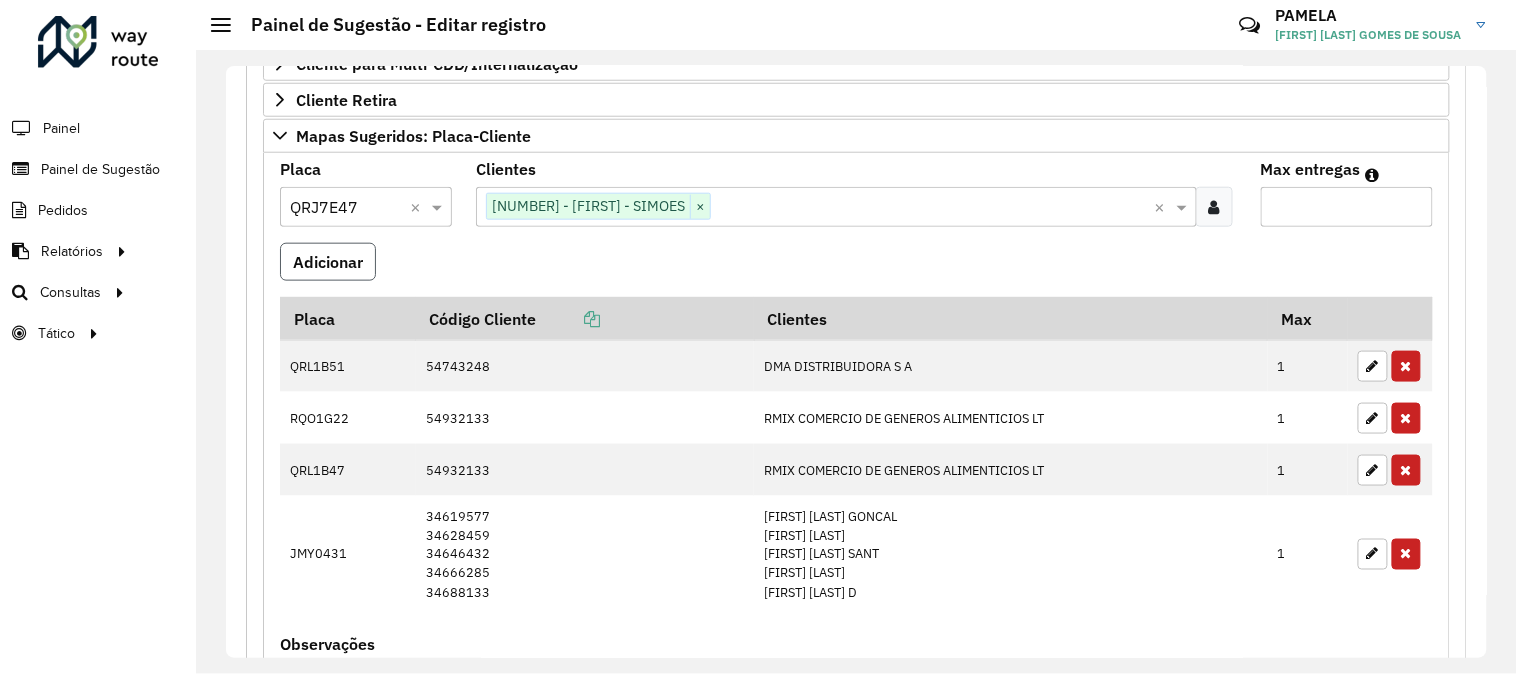 click on "Adicionar" at bounding box center [328, 262] 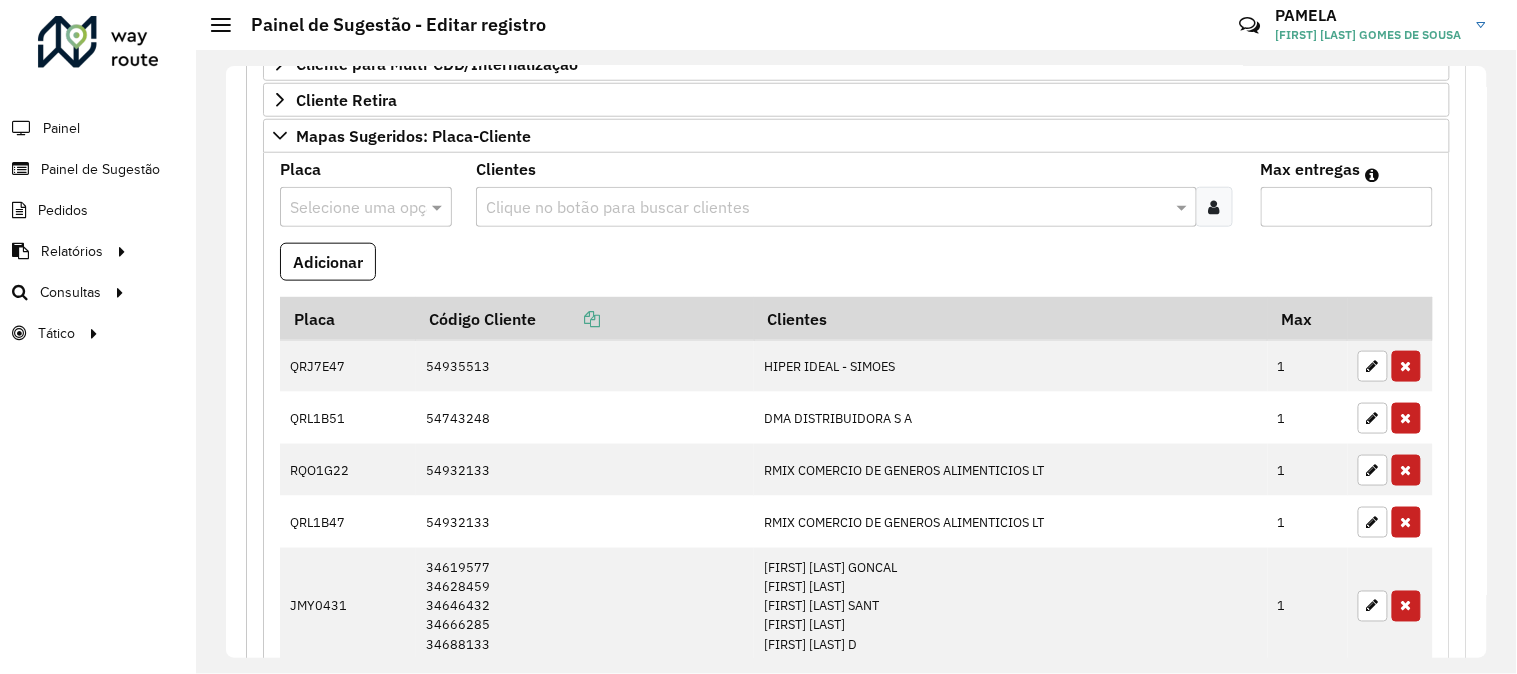 click on "Clique no botão para buscar clientes" at bounding box center [836, 207] 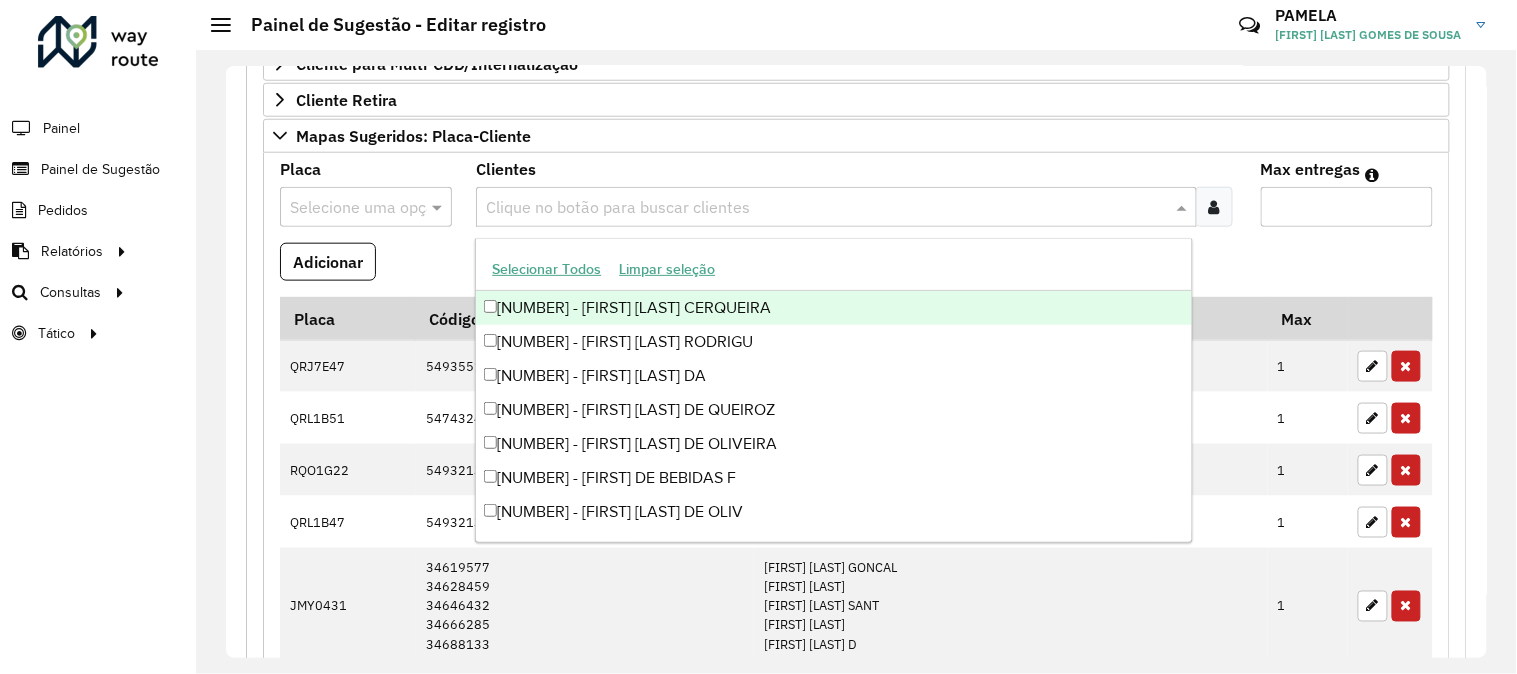 paste on "*****" 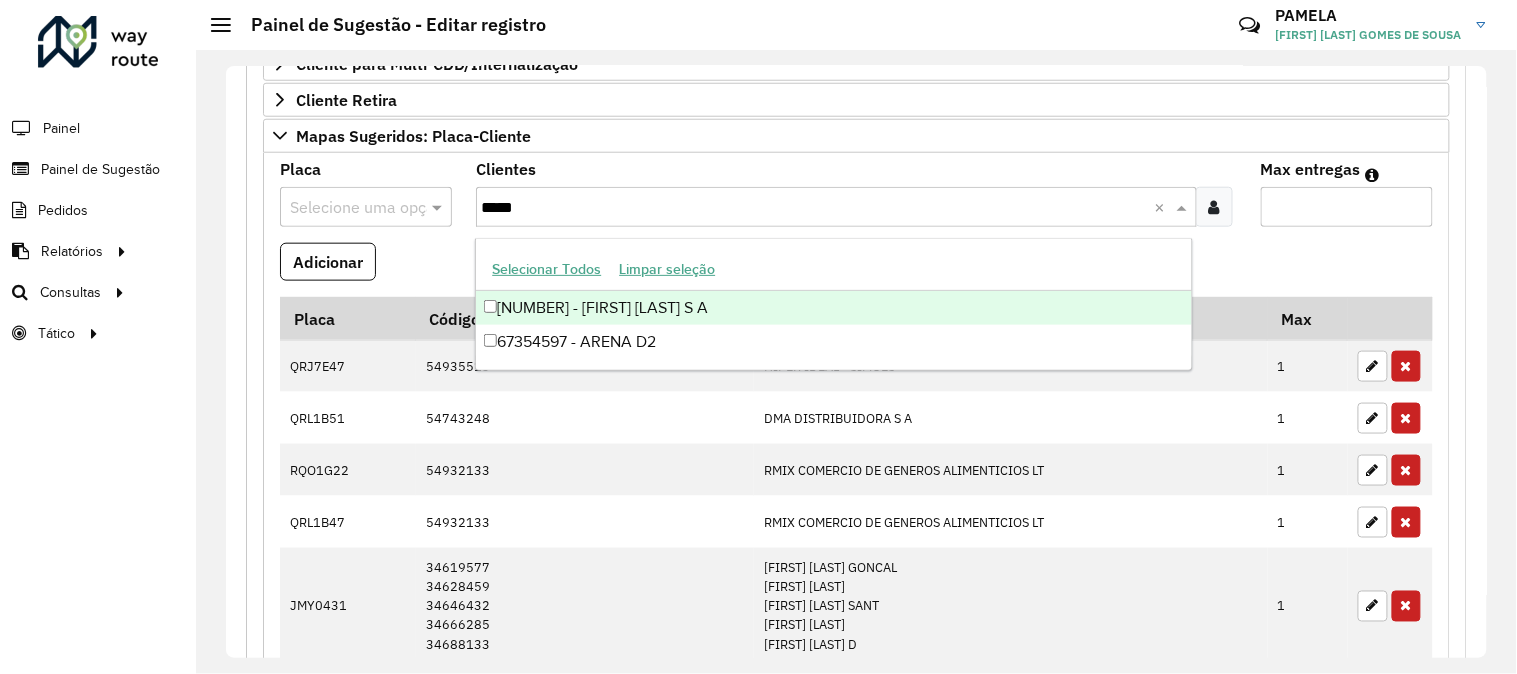click on "[NUMBER] - [FIRST] [LAST] S A" at bounding box center [833, 308] 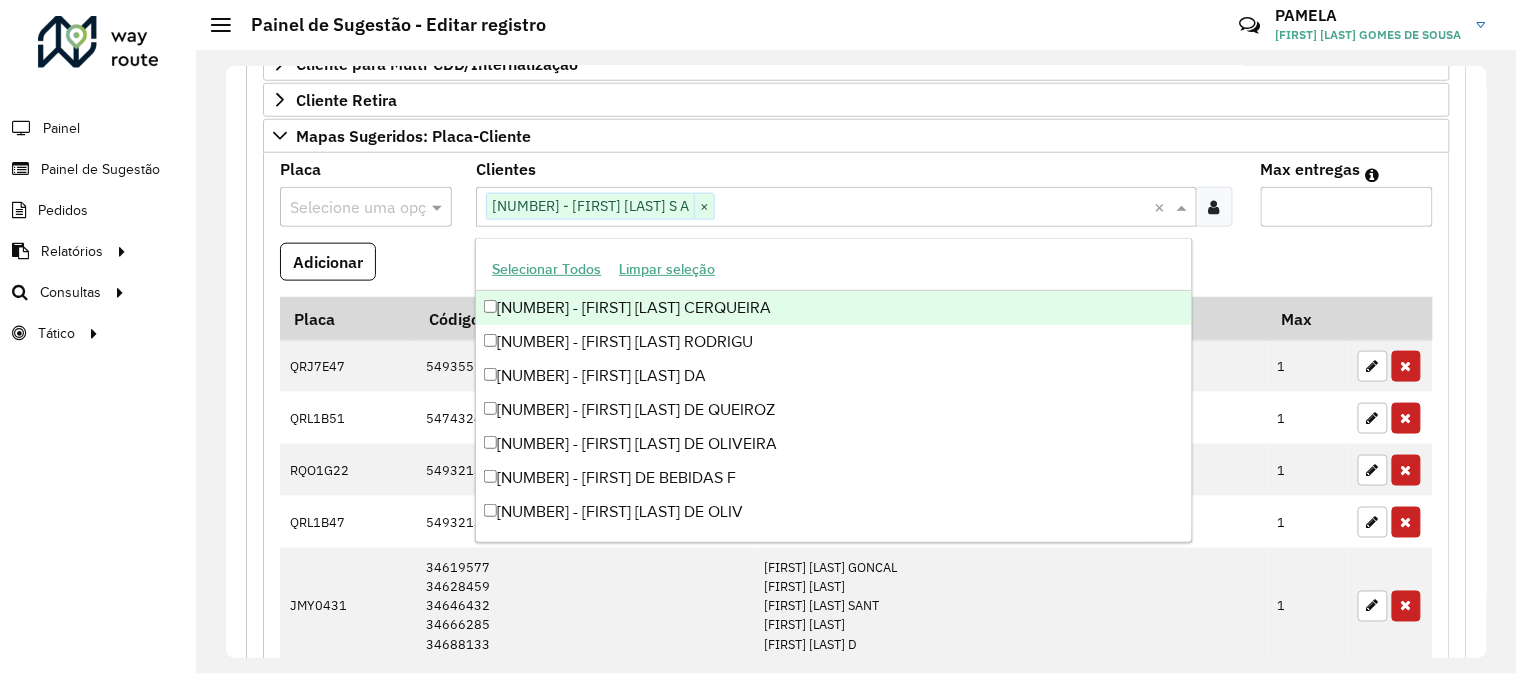 click on "Placa  Selecione uma opção" at bounding box center [366, 202] 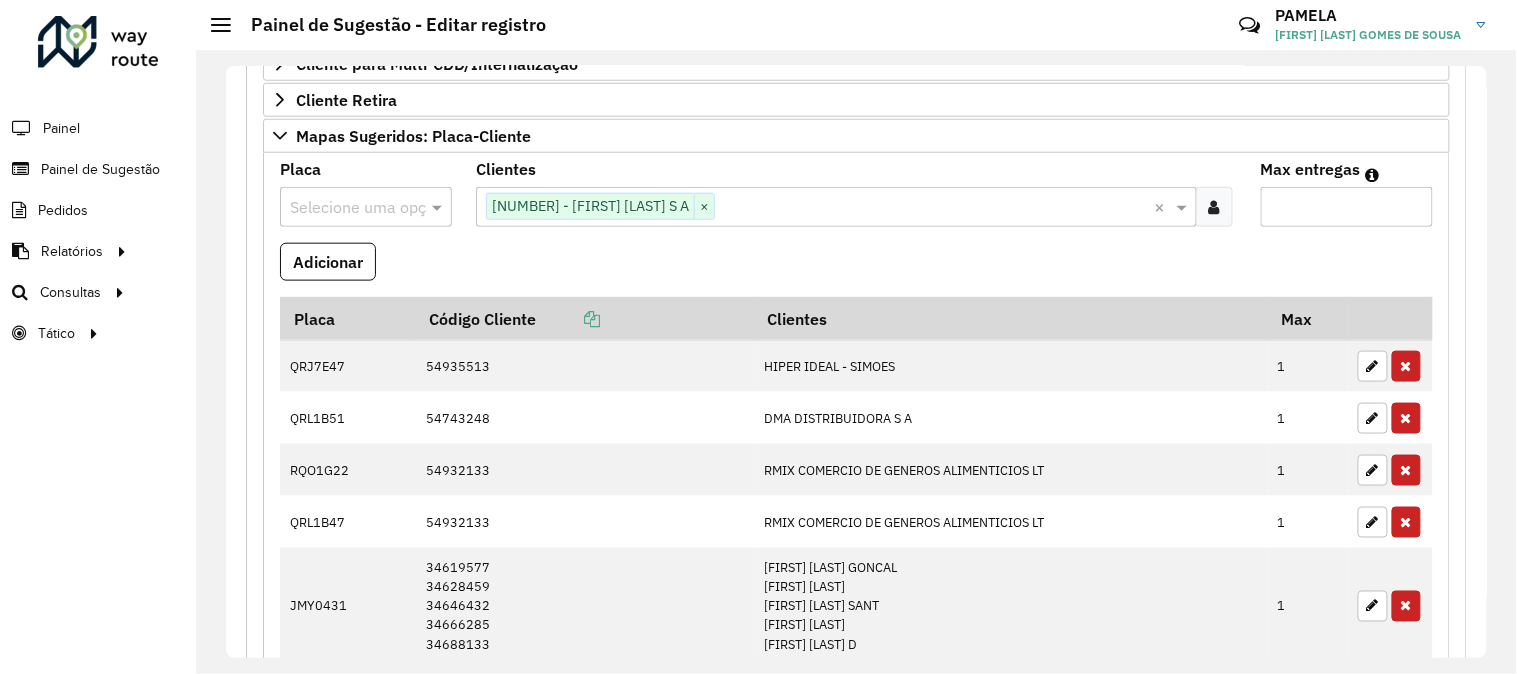 click at bounding box center [346, 208] 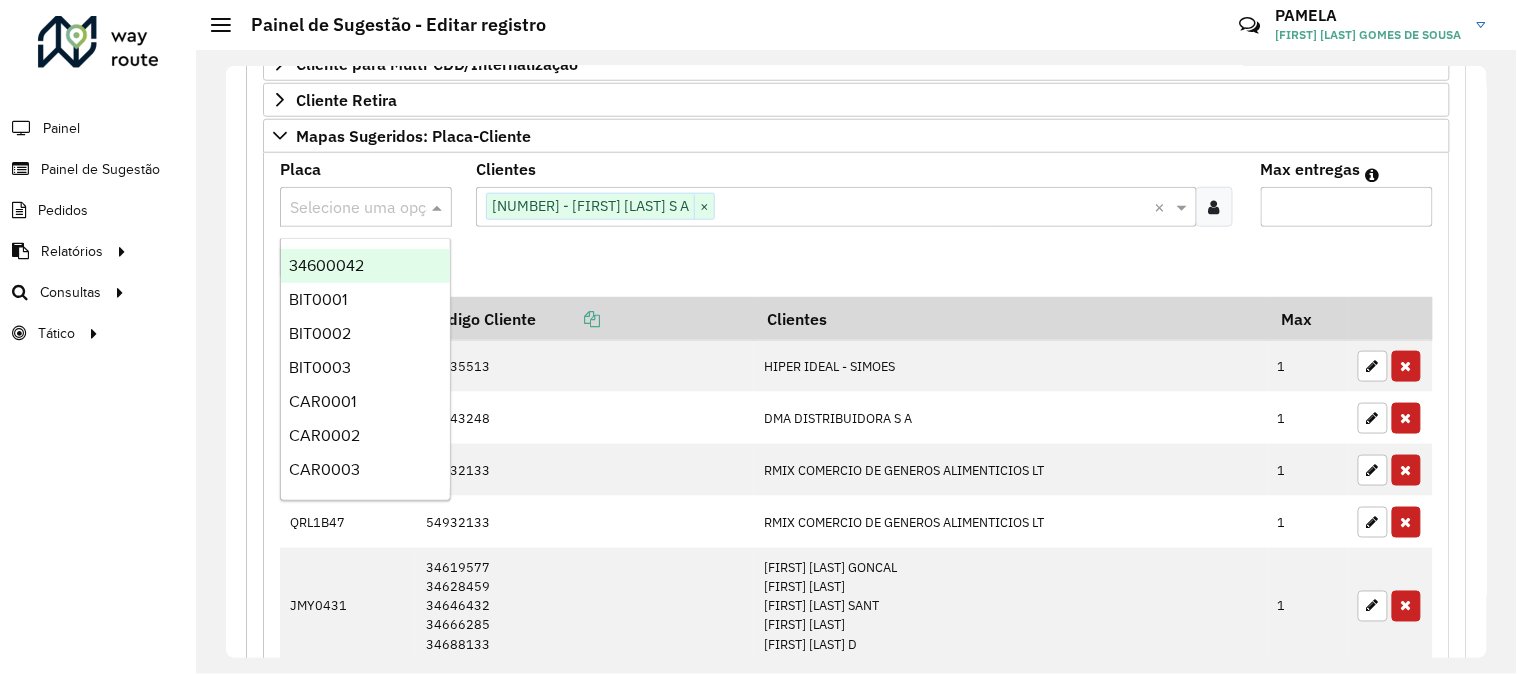 paste on "*******" 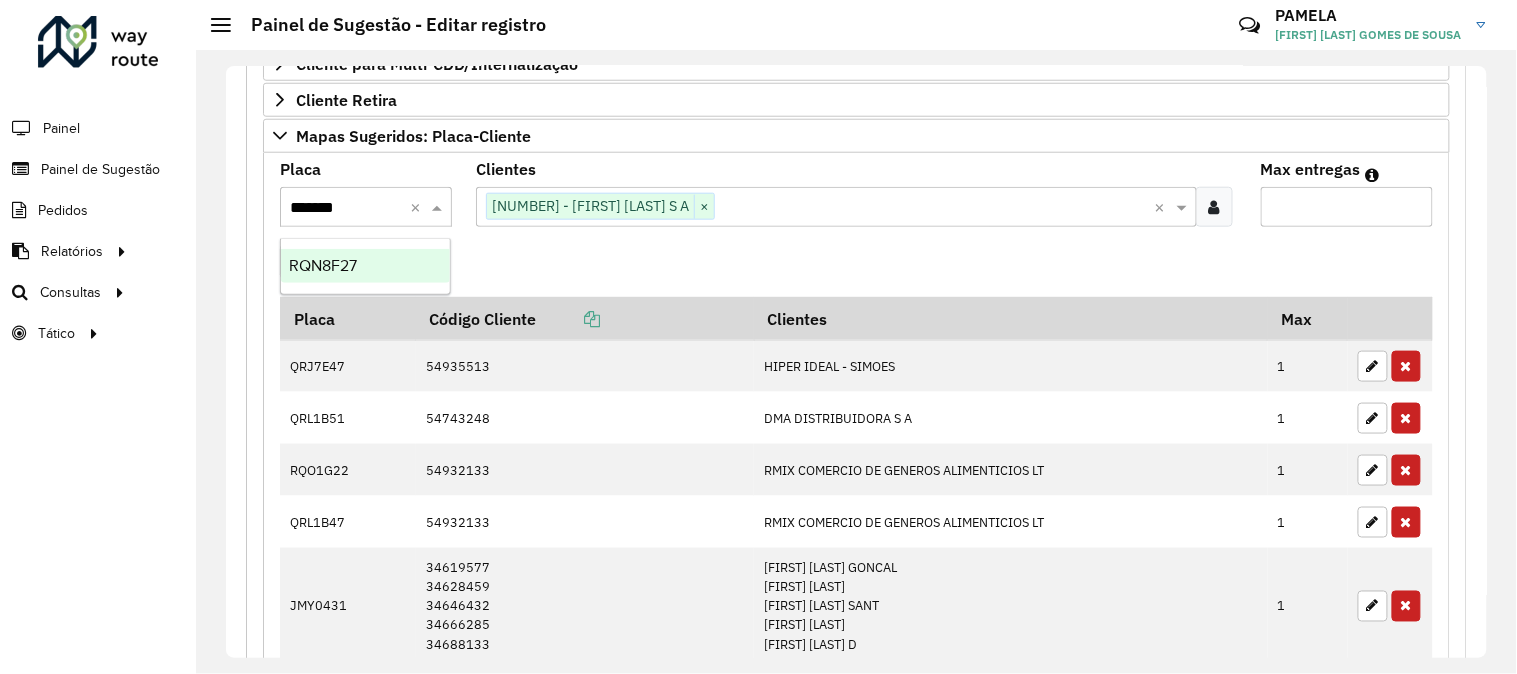 click on "RQN8F27" at bounding box center (323, 265) 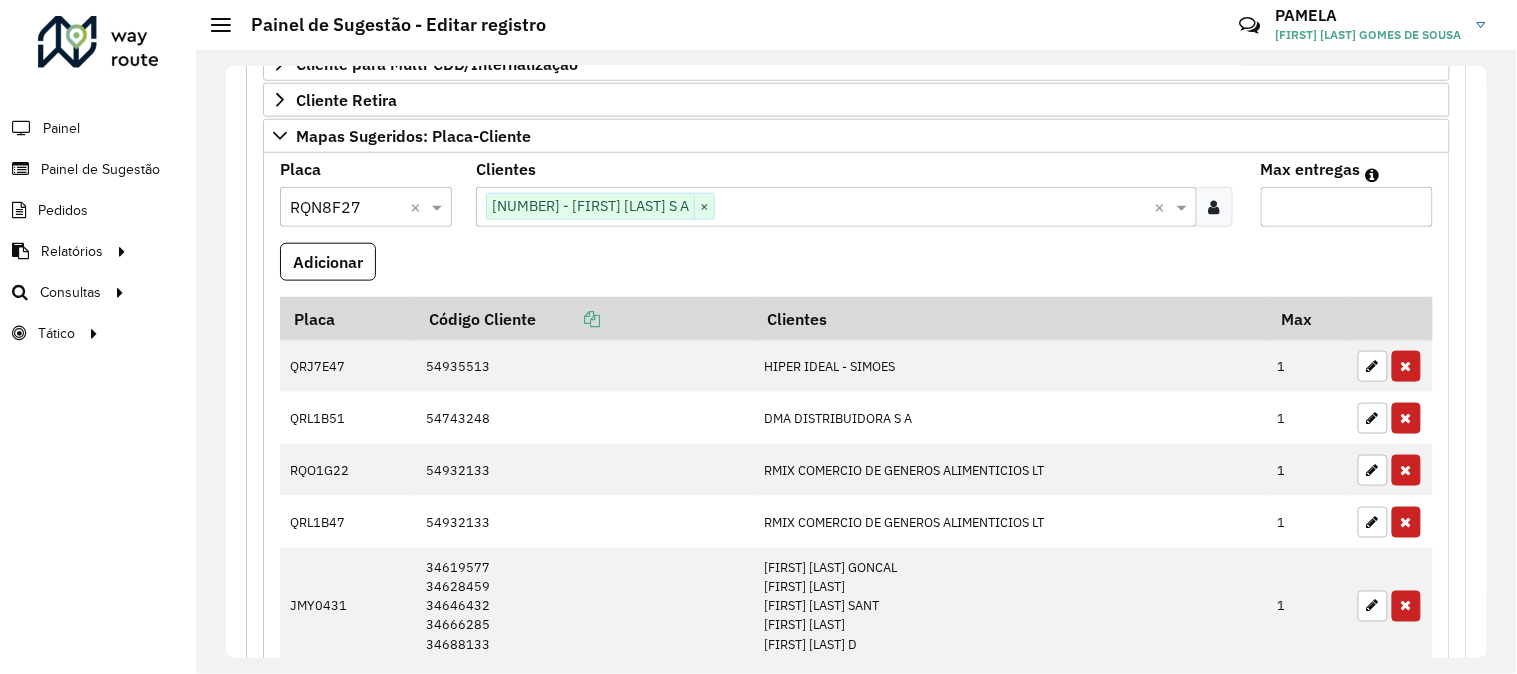 click on "Max entregas" at bounding box center (1347, 207) 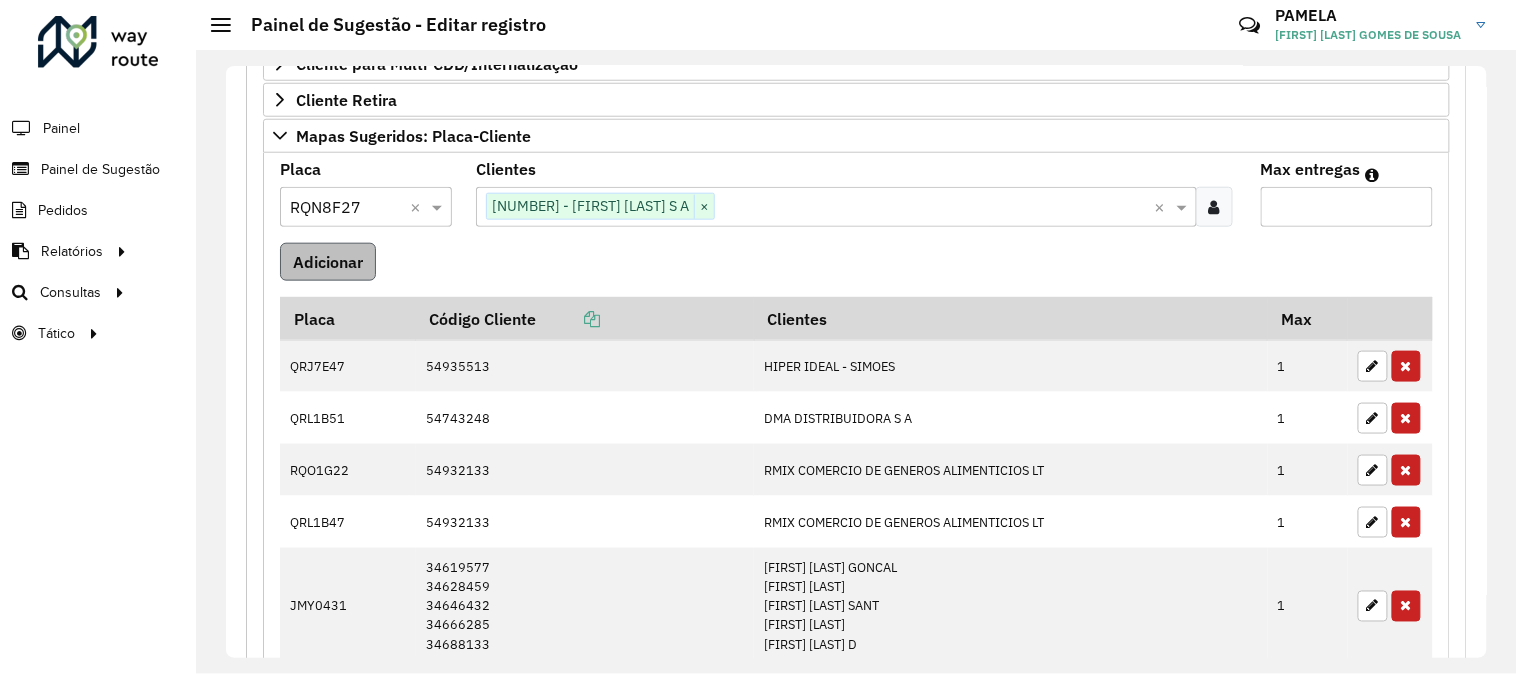 type on "*" 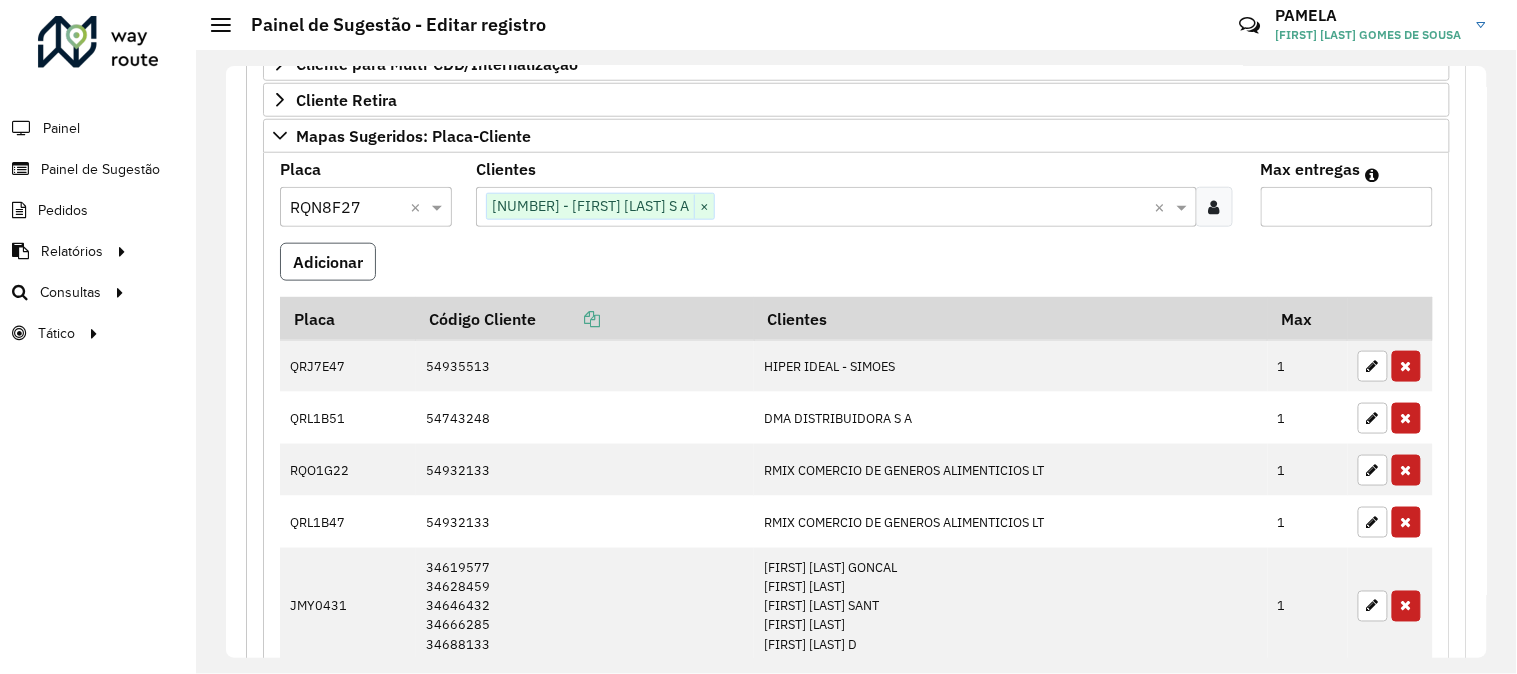 click on "Adicionar" at bounding box center (328, 262) 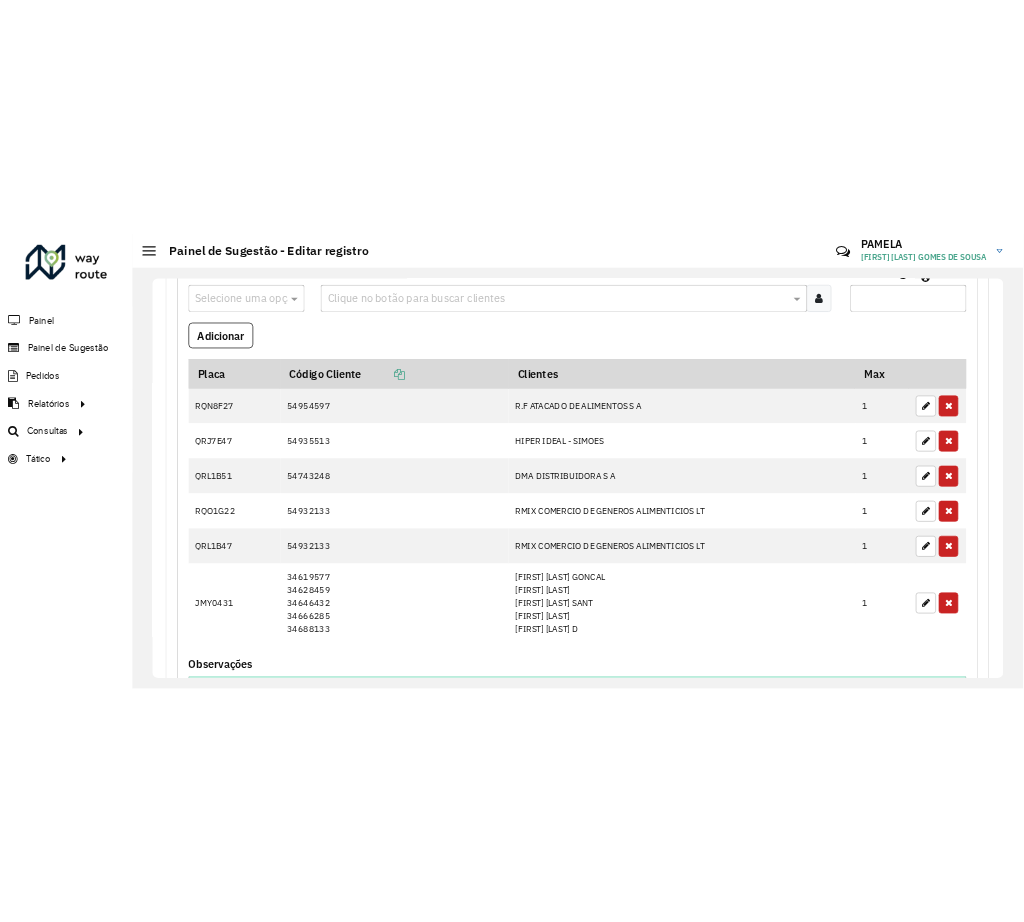 scroll, scrollTop: 1137, scrollLeft: 0, axis: vertical 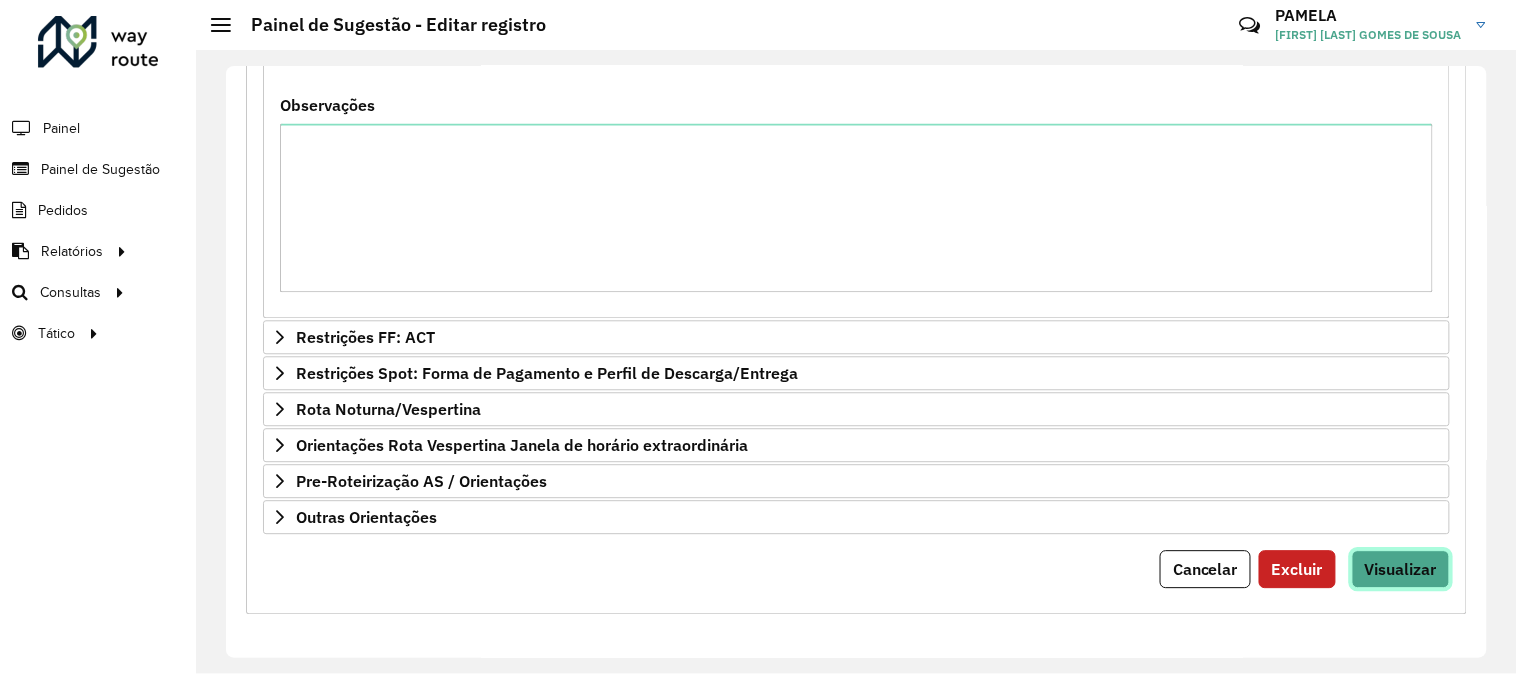 click on "Visualizar" at bounding box center (1401, 569) 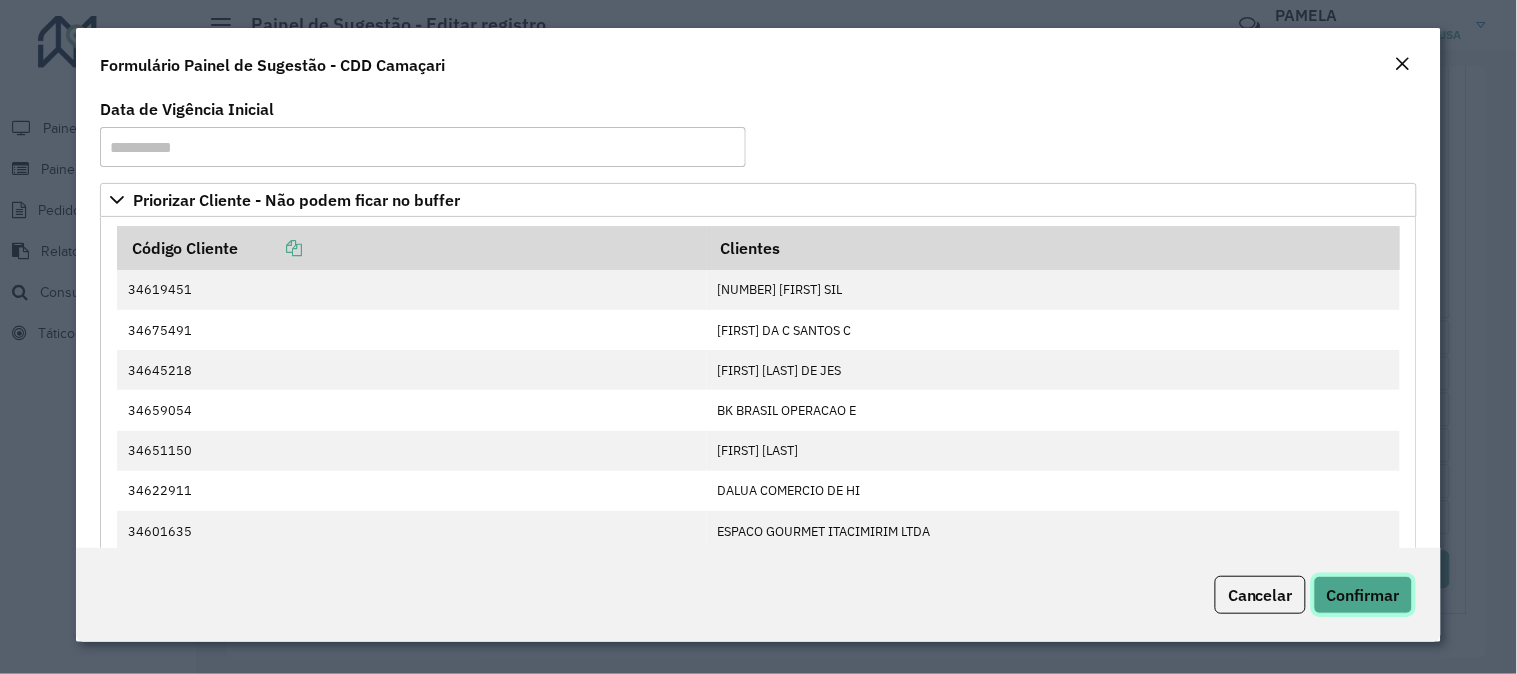 click on "Confirmar" 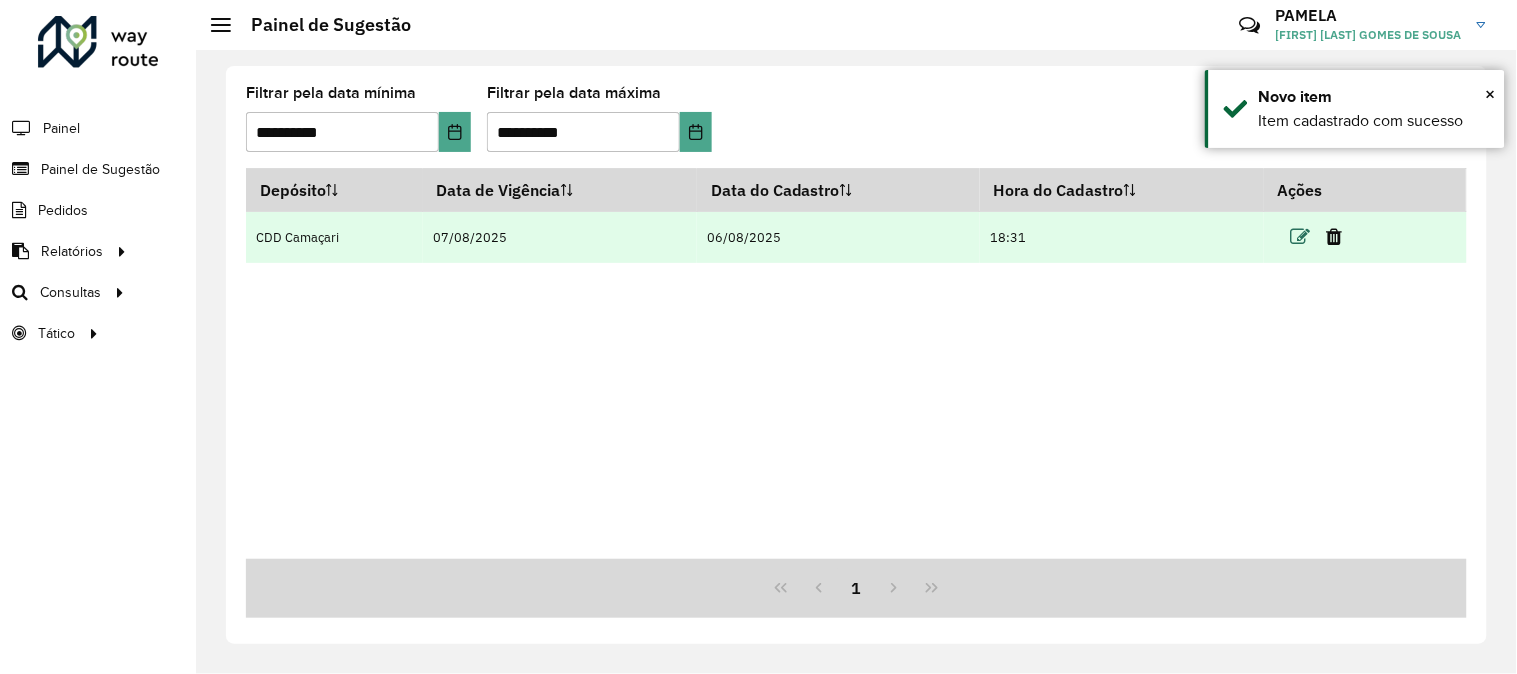 click at bounding box center [1300, 237] 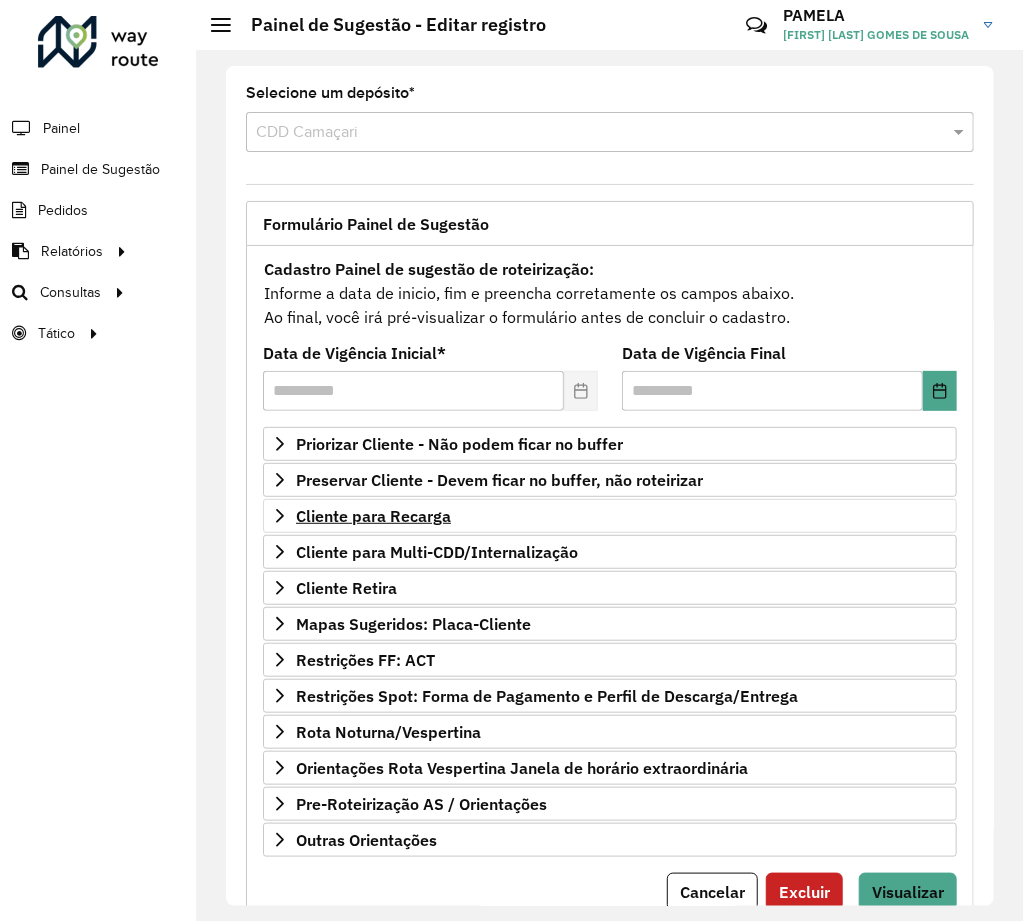 scroll, scrollTop: 91, scrollLeft: 0, axis: vertical 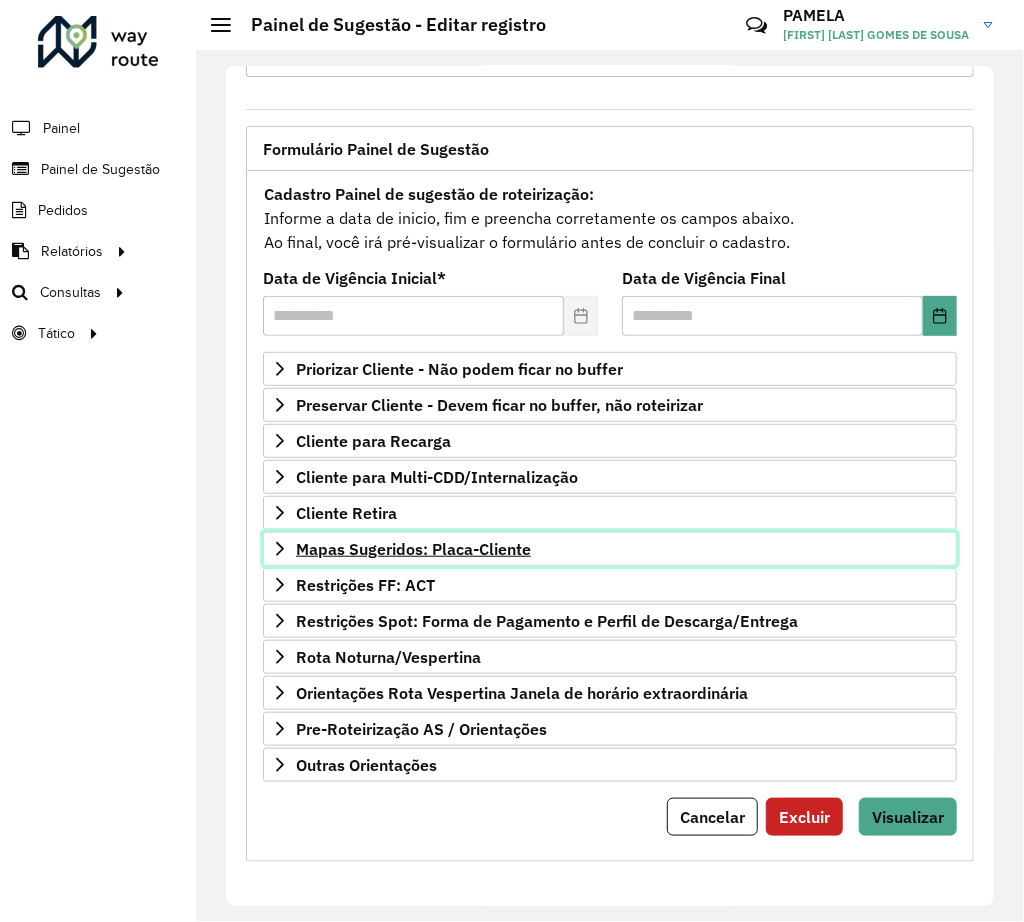 click on "Mapas Sugeridos: Placa-Cliente" at bounding box center (413, 549) 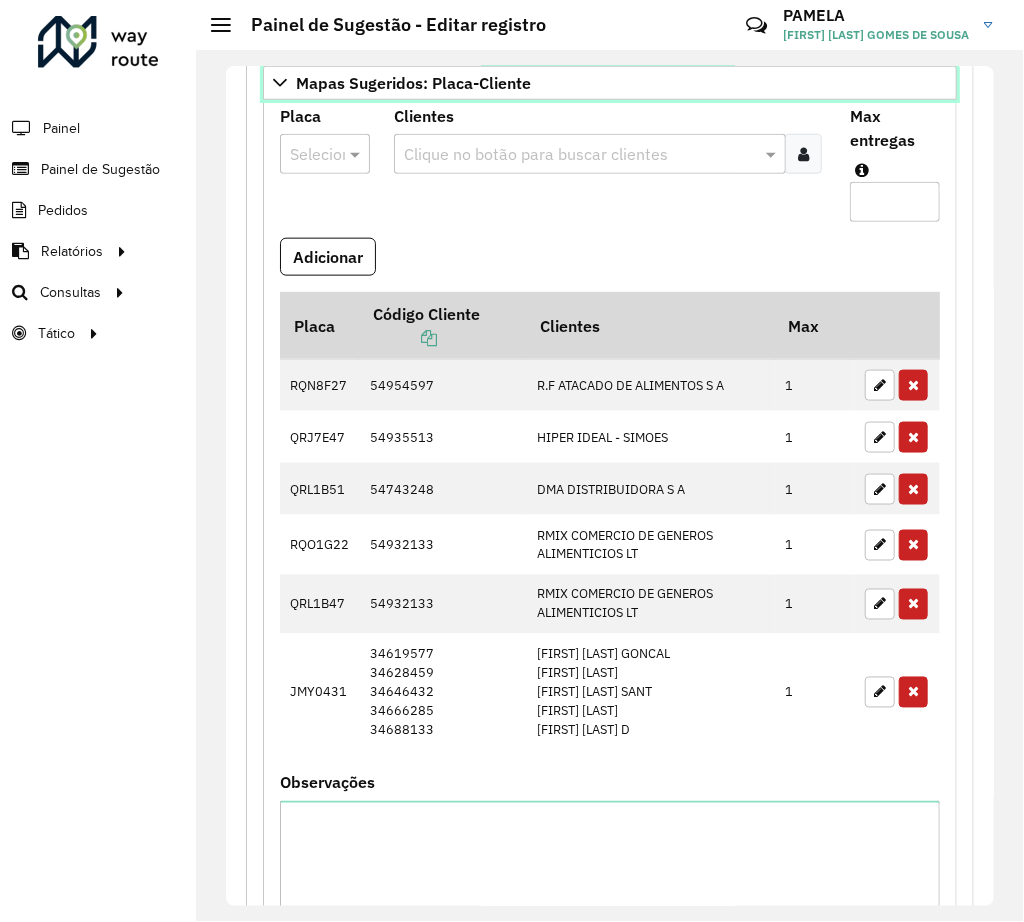 scroll, scrollTop: 691, scrollLeft: 0, axis: vertical 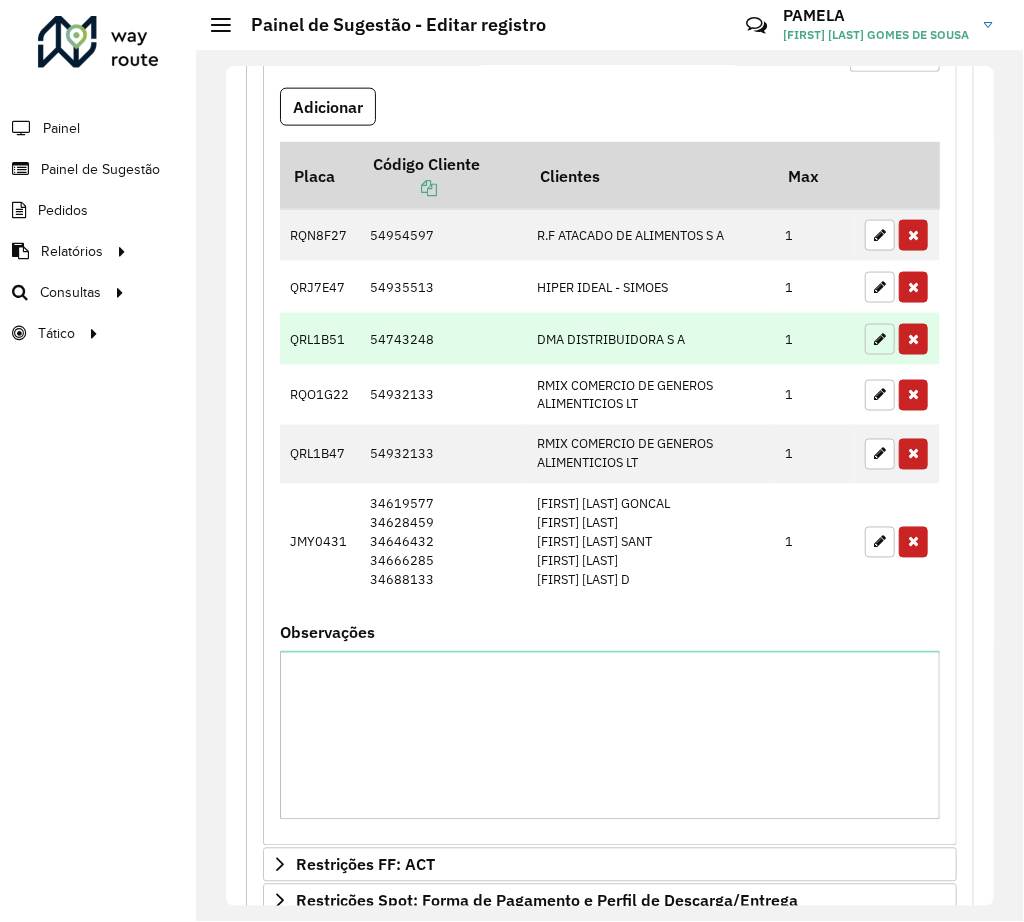 click at bounding box center [880, 339] 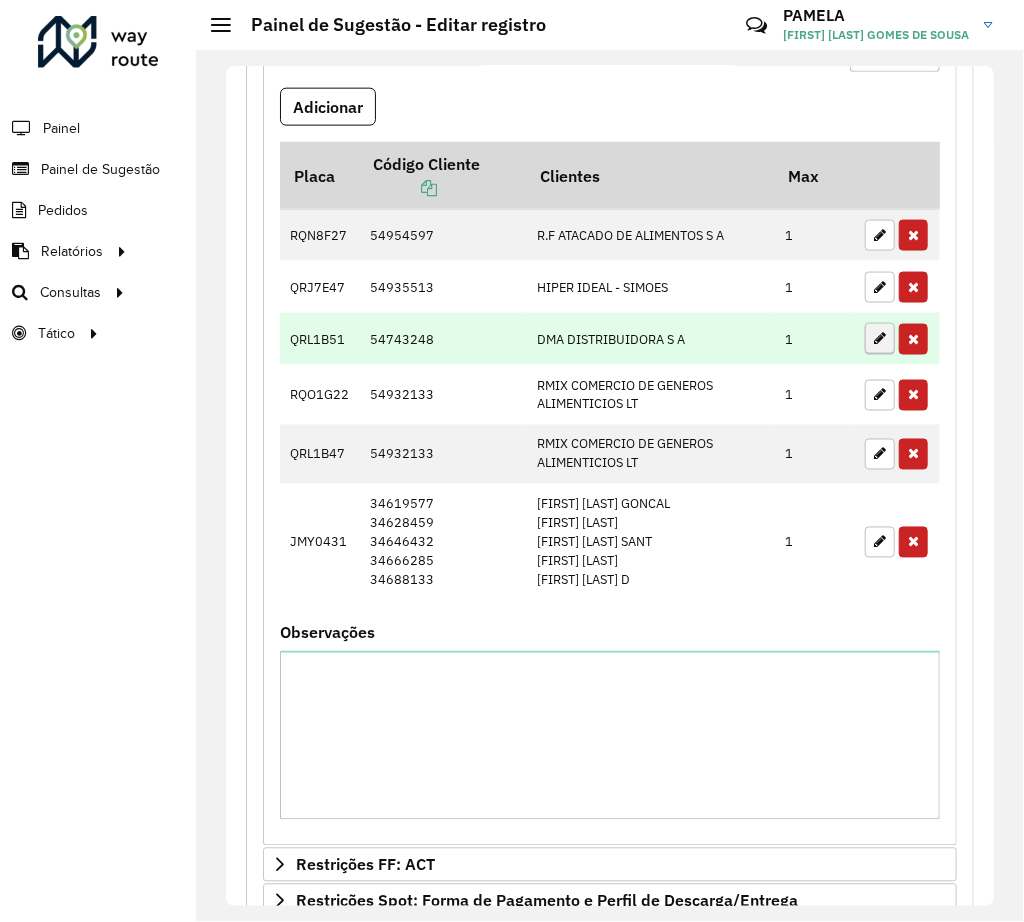 type on "*" 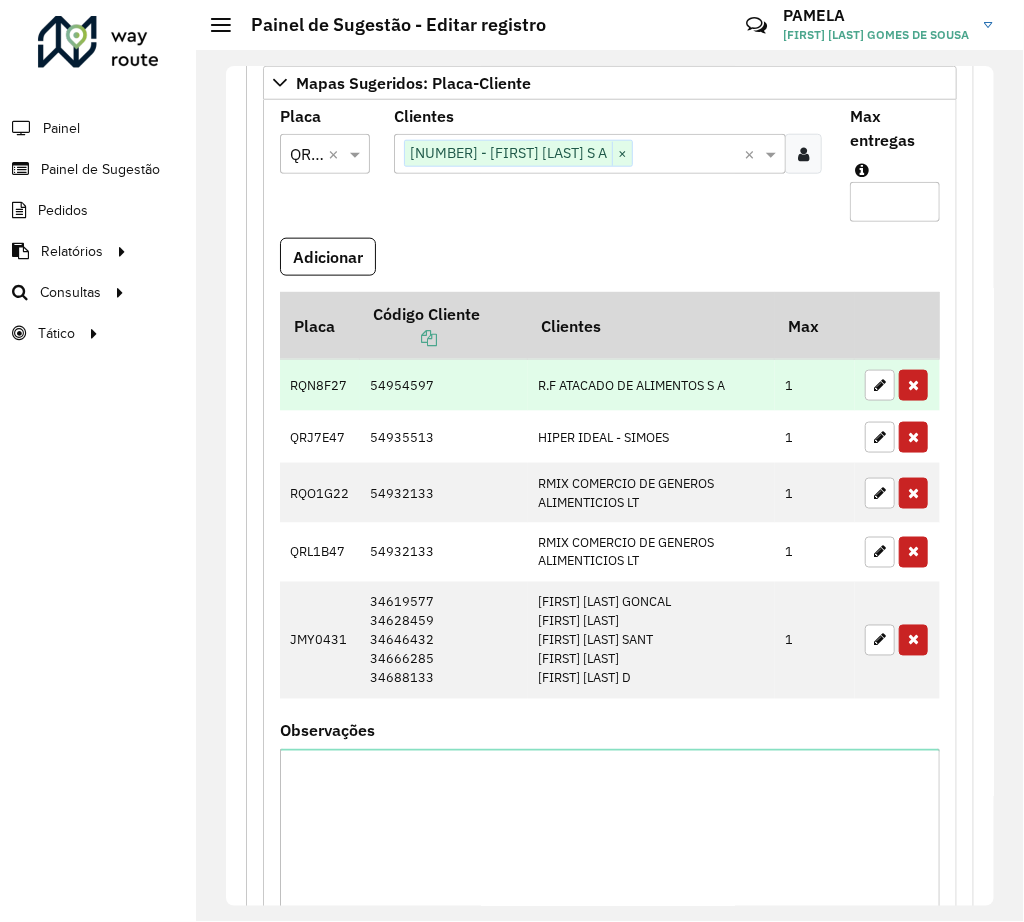scroll, scrollTop: 391, scrollLeft: 0, axis: vertical 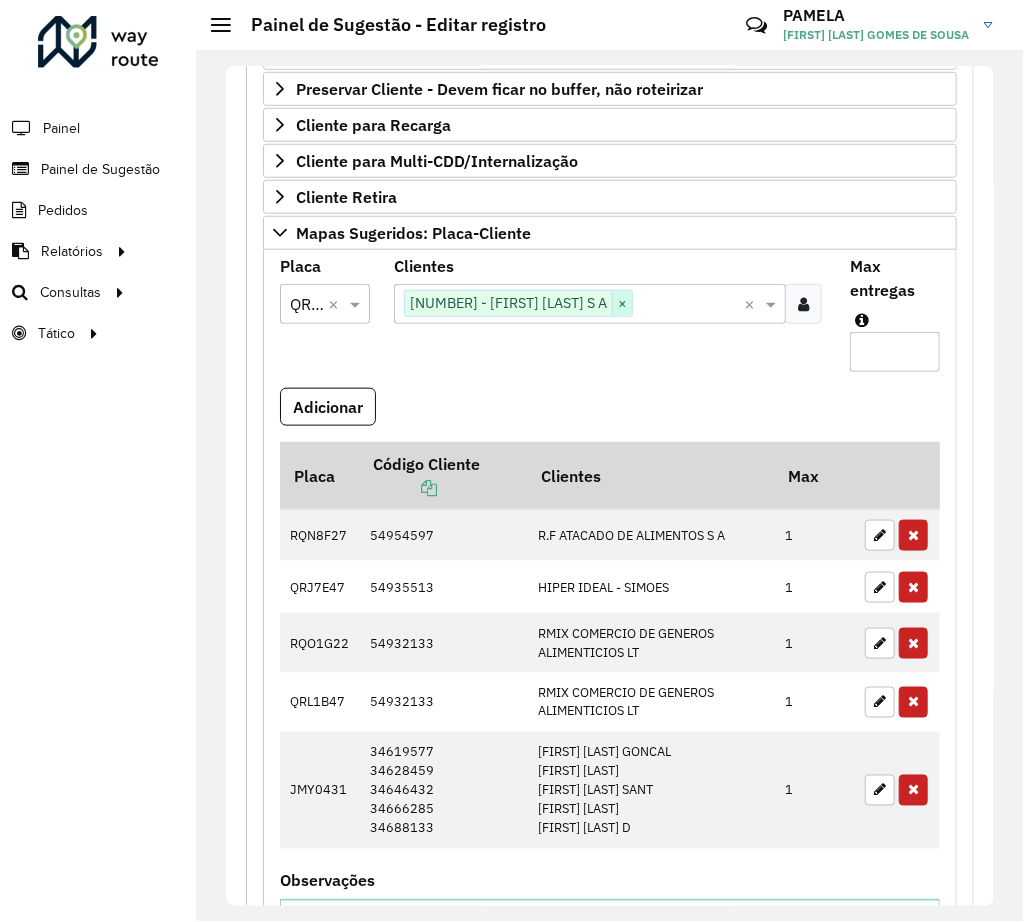 click on "×" at bounding box center [622, 304] 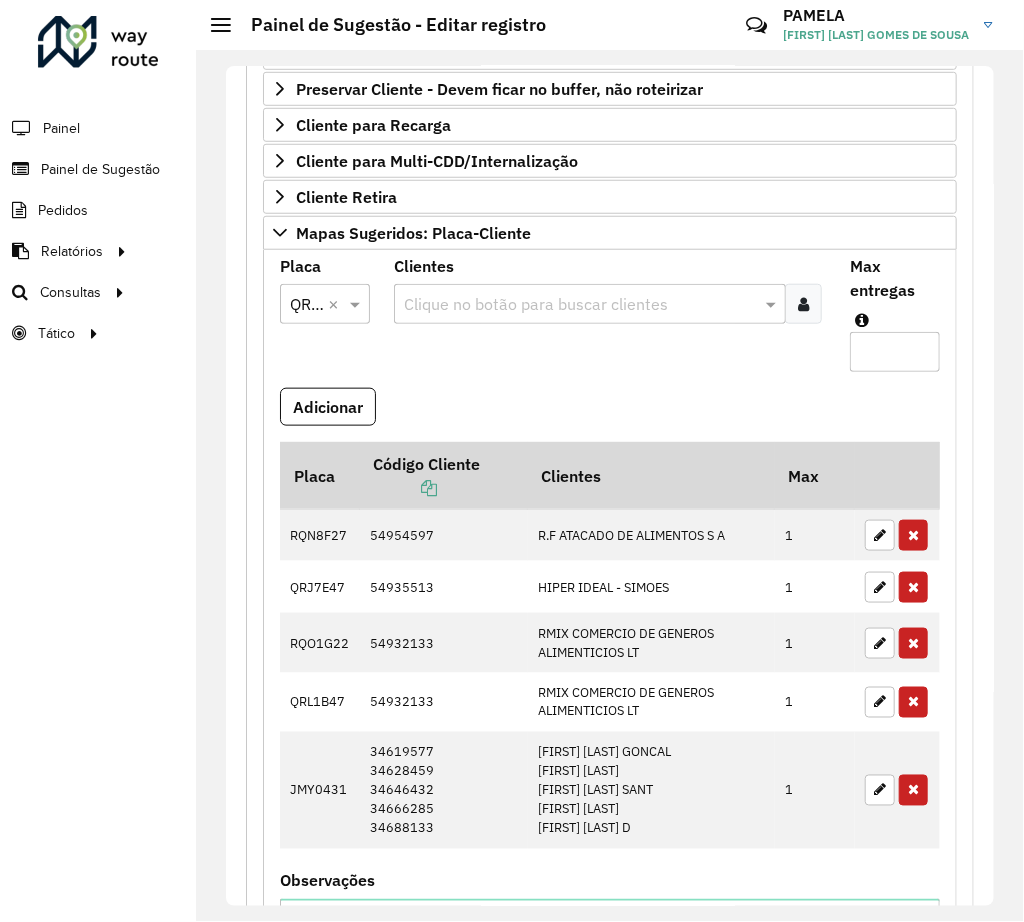 click at bounding box center (580, 305) 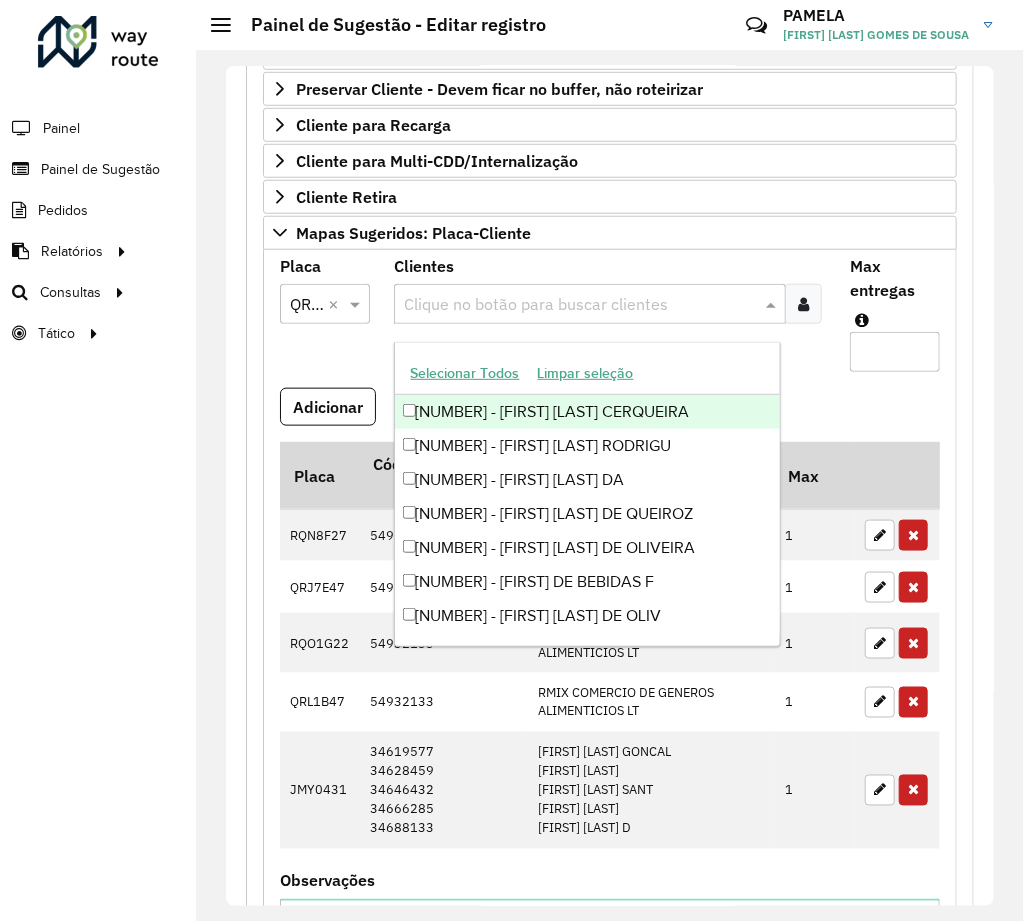 paste on "*****" 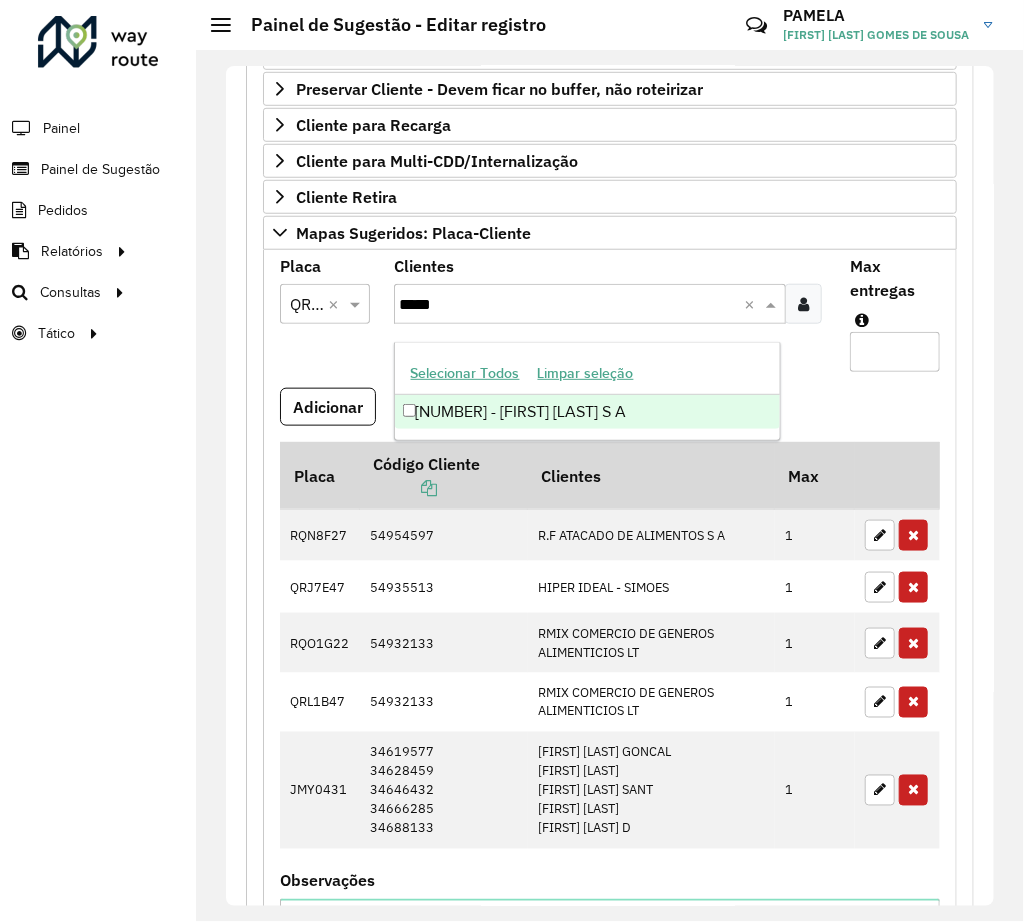 click on "[NUMBER] - [FIRST] [LAST] S A" at bounding box center [587, 412] 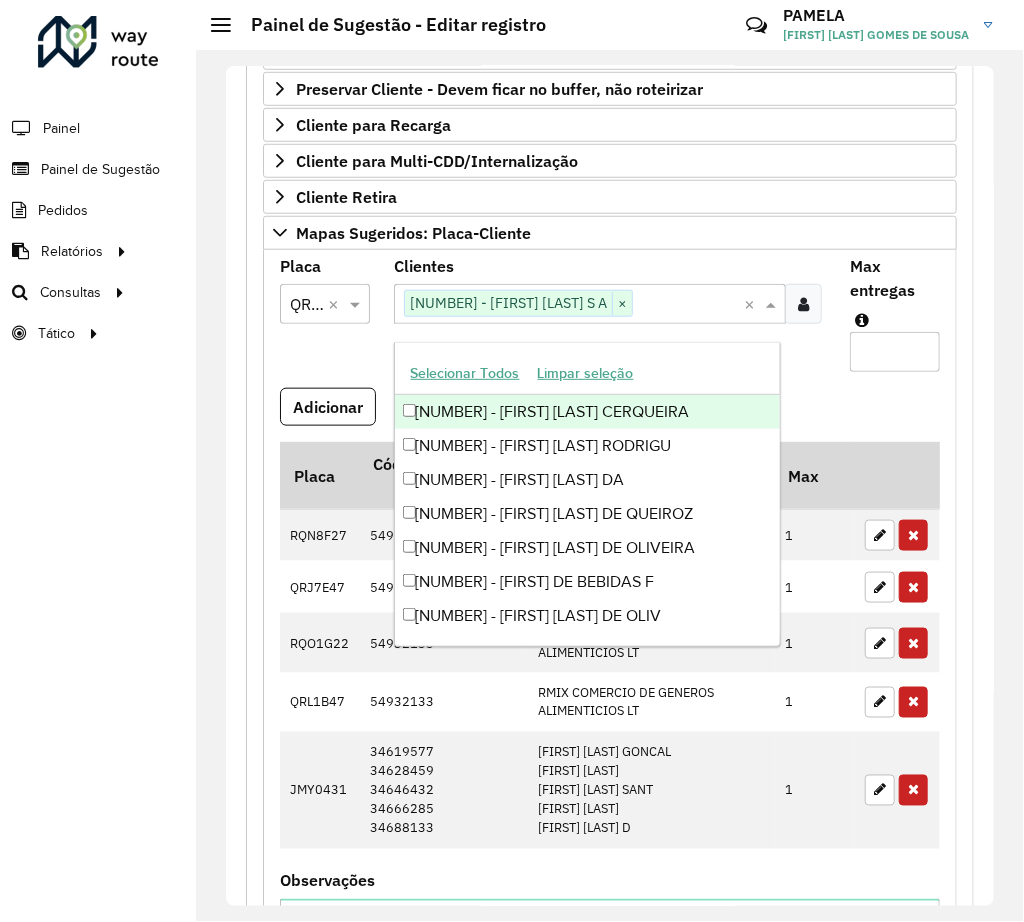 click on "Adicionar" at bounding box center (610, 415) 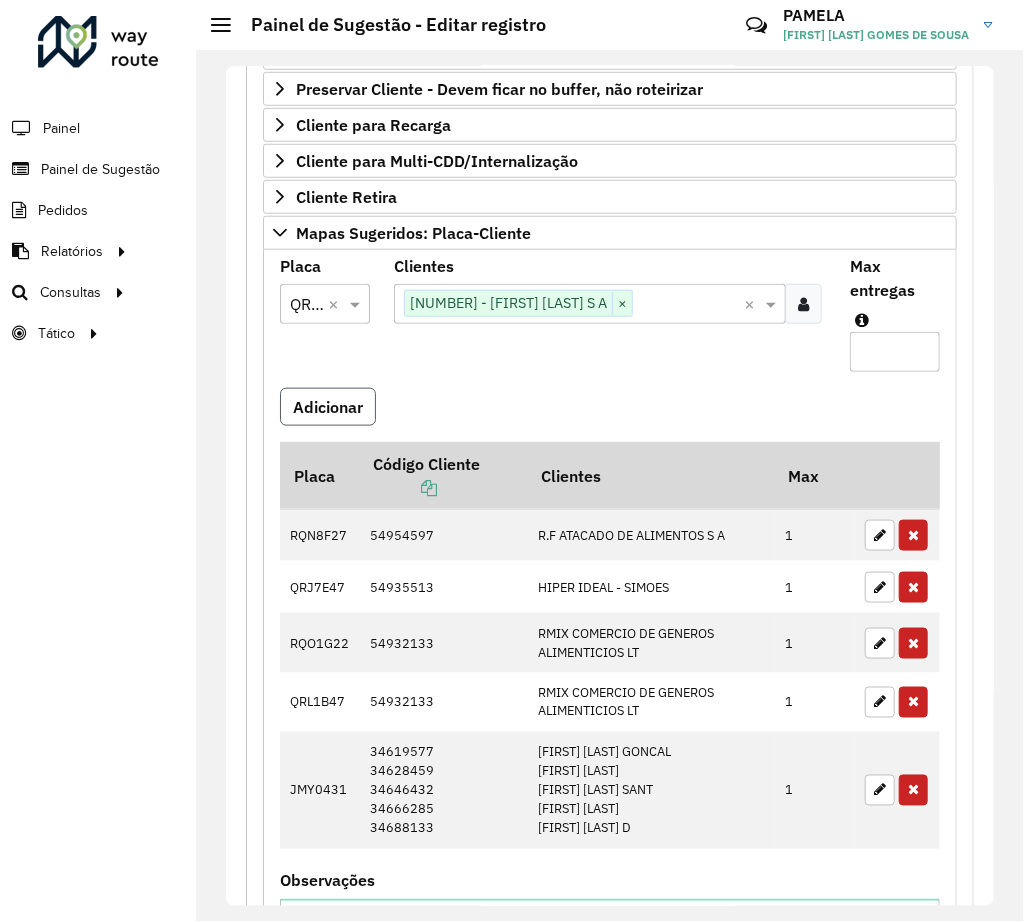 click on "Adicionar" at bounding box center [328, 407] 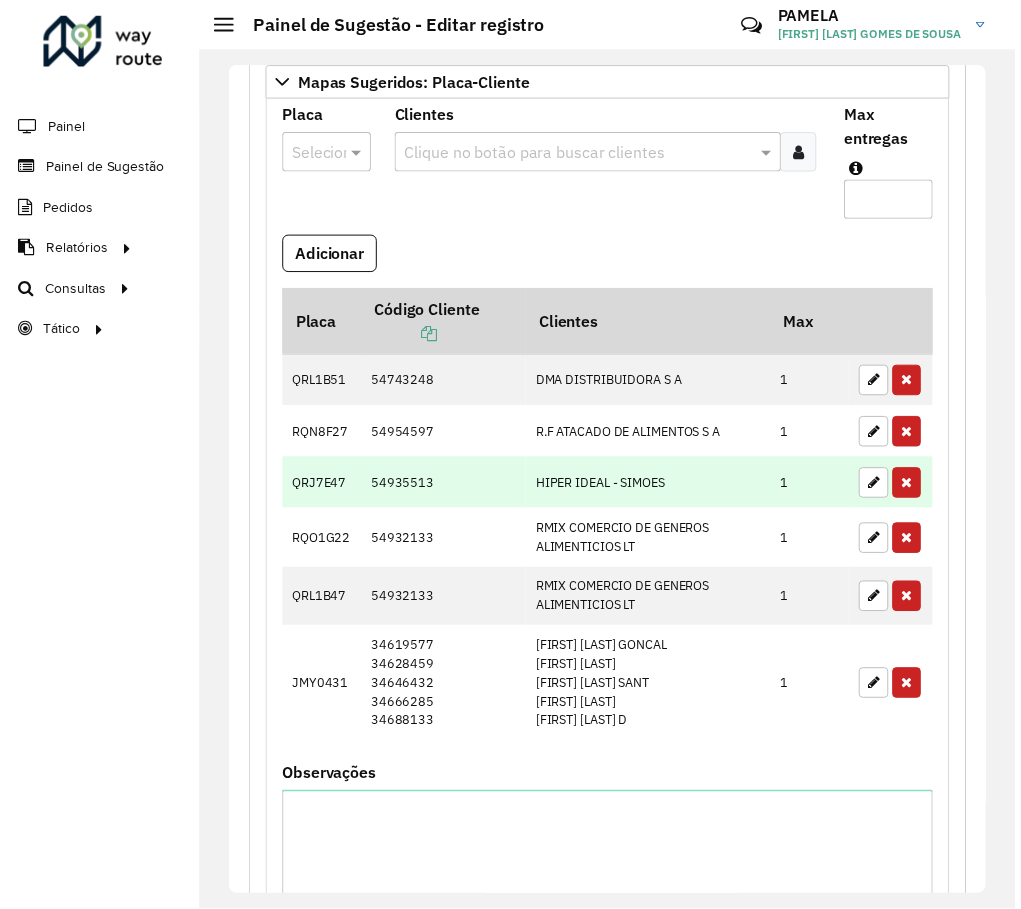 scroll, scrollTop: 691, scrollLeft: 0, axis: vertical 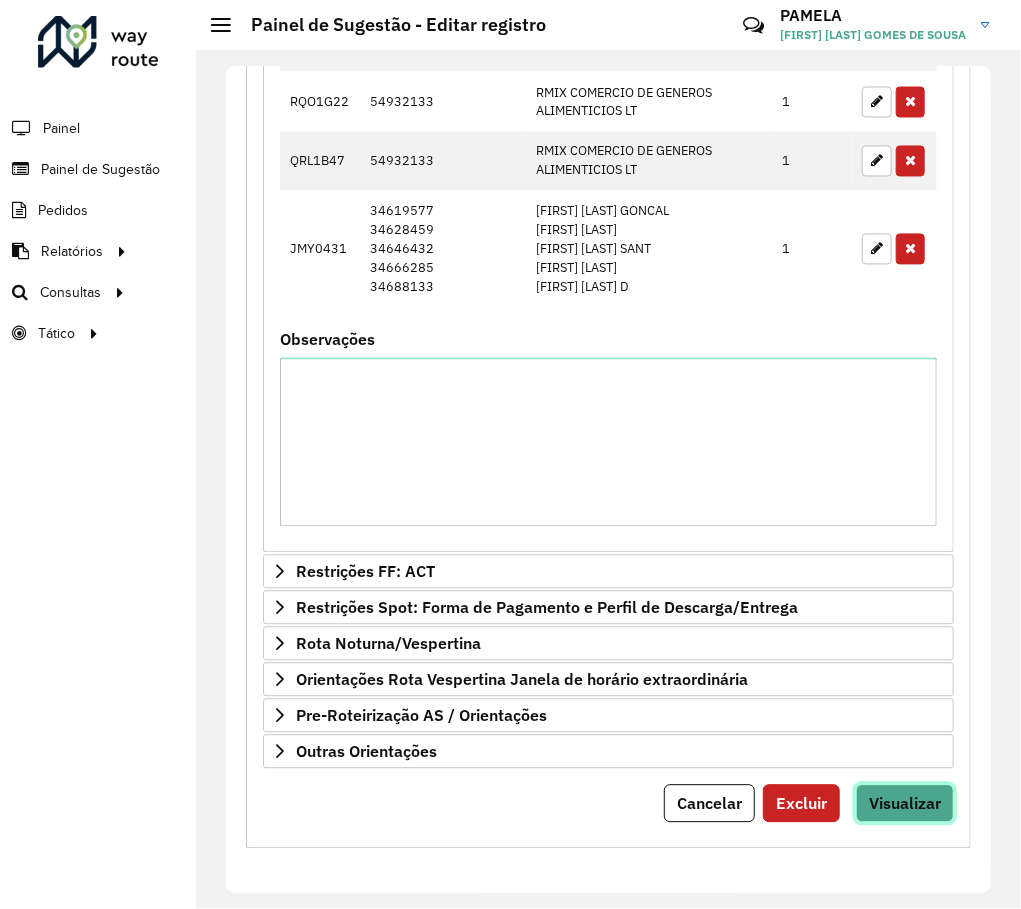 click on "Visualizar" at bounding box center (905, 804) 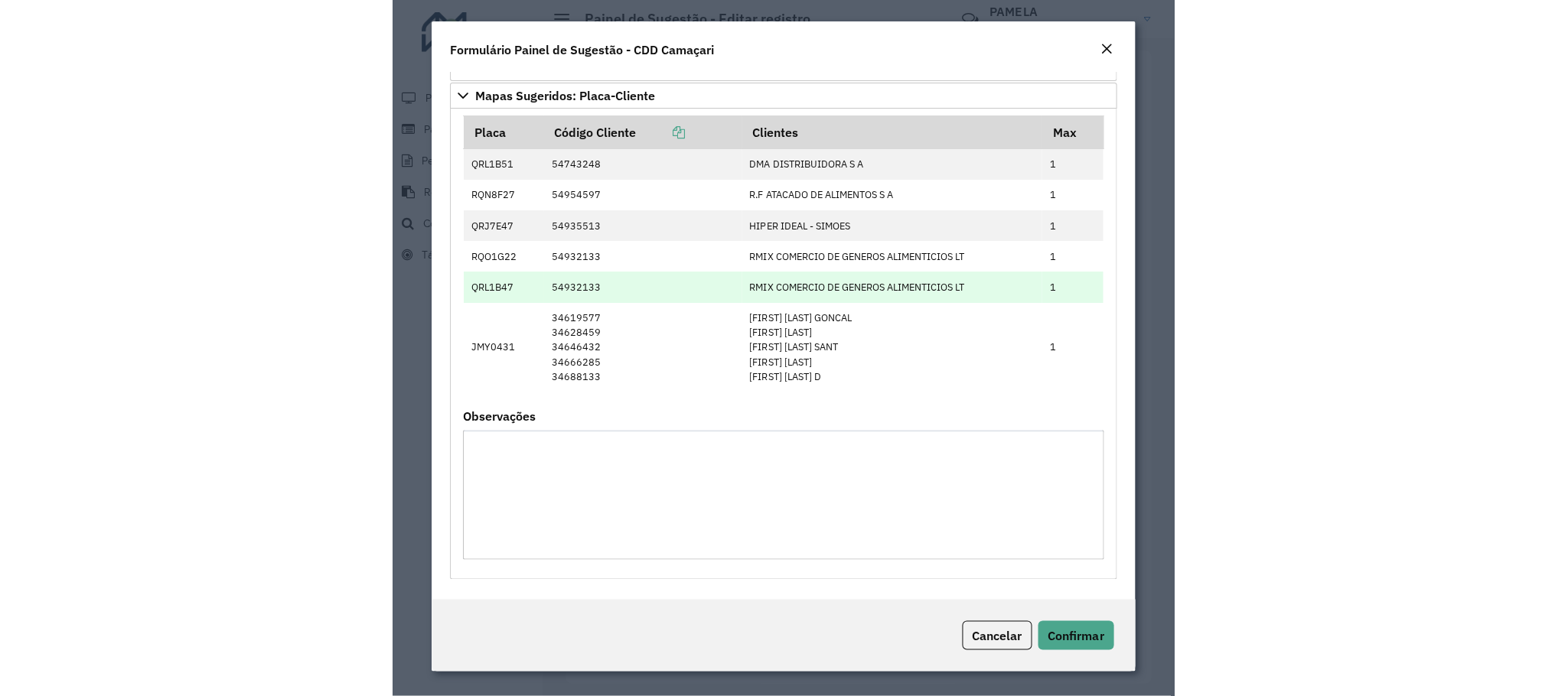 scroll, scrollTop: 1075, scrollLeft: 0, axis: vertical 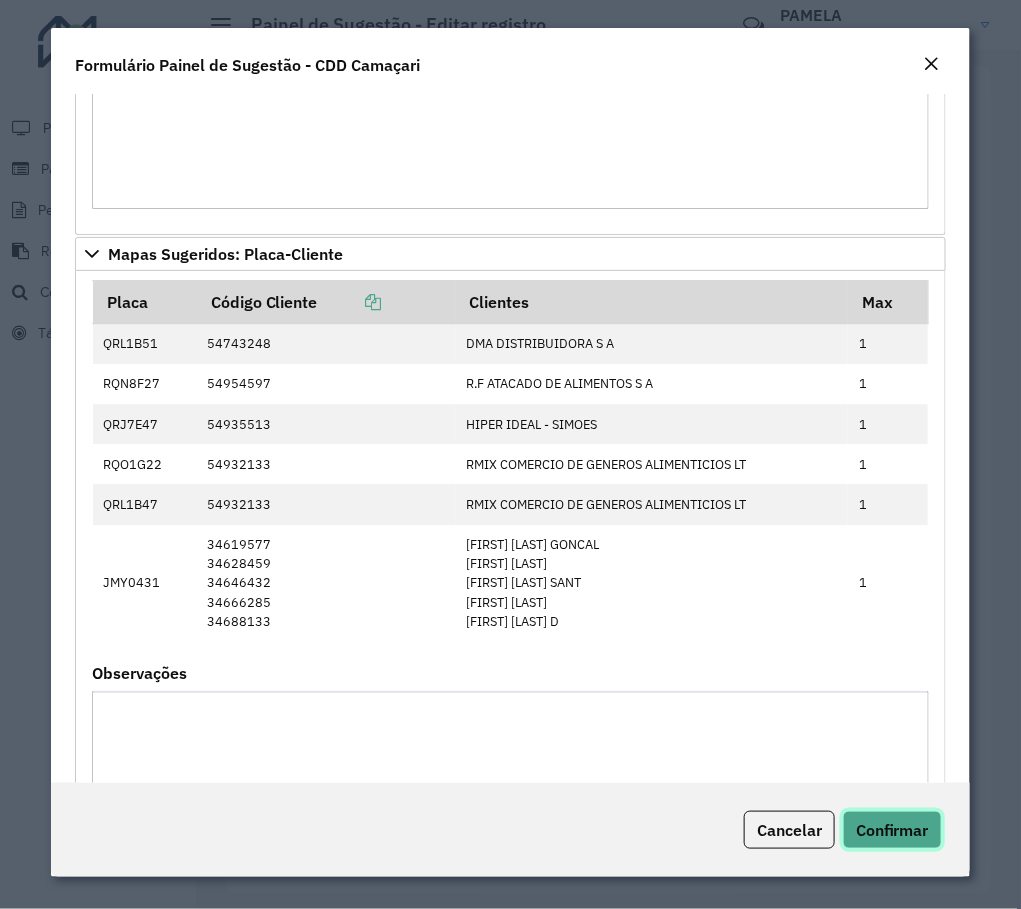 click on "Confirmar" 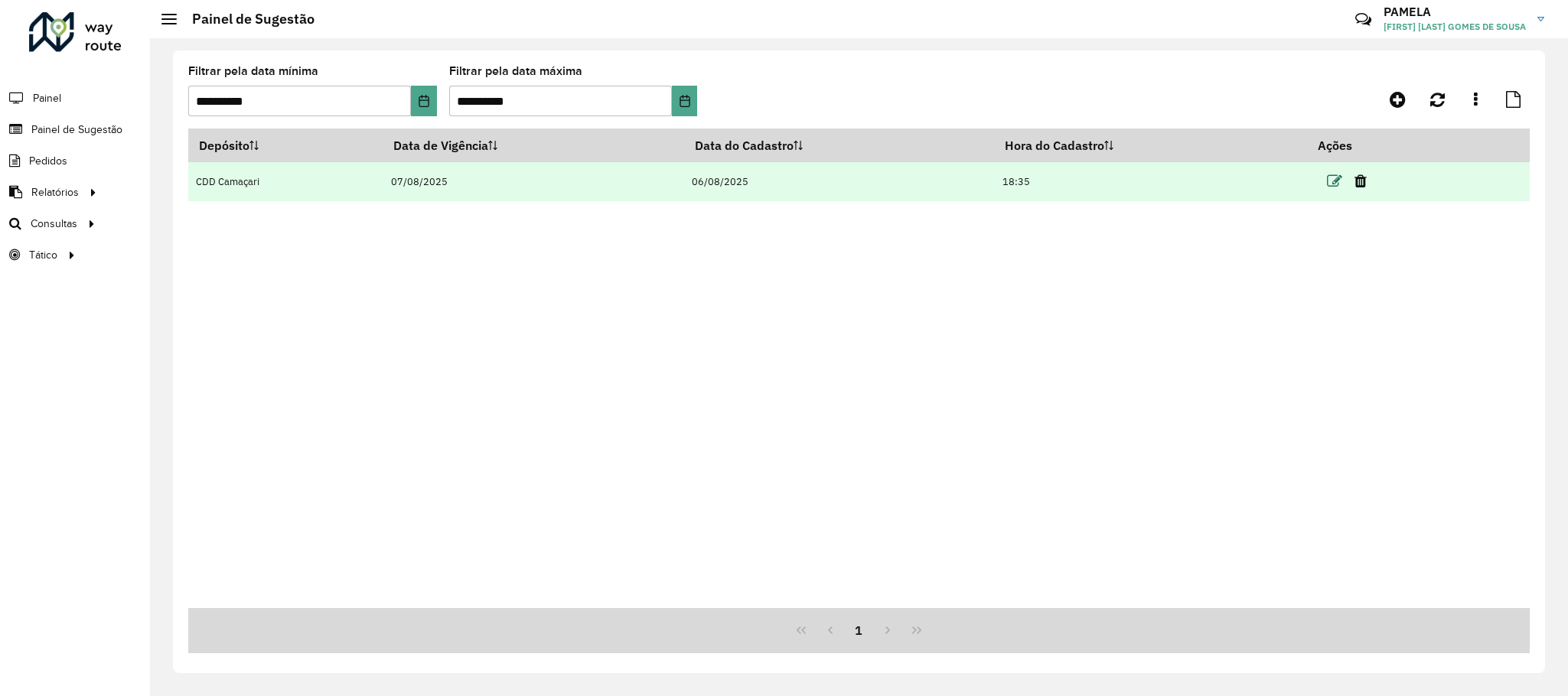 click at bounding box center [1335, 181] 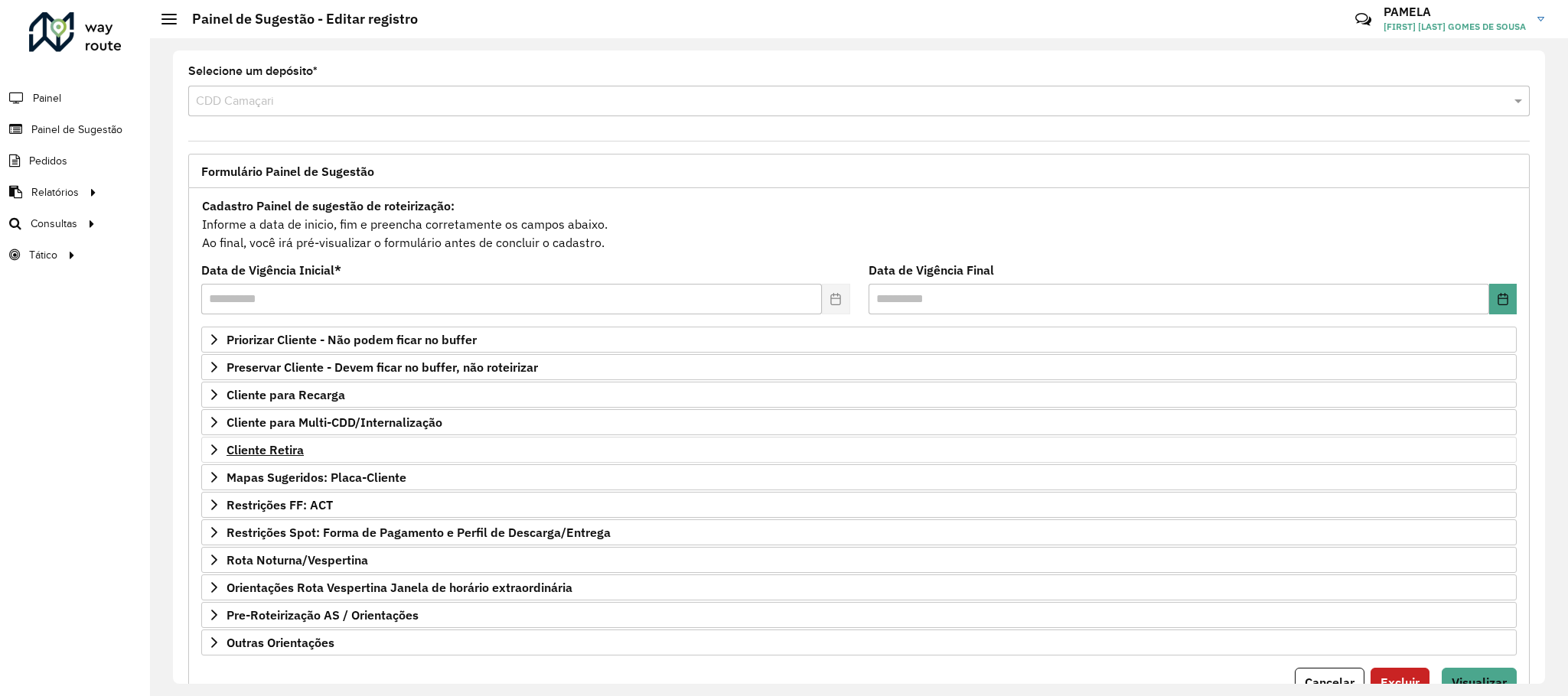 scroll, scrollTop: 79, scrollLeft: 0, axis: vertical 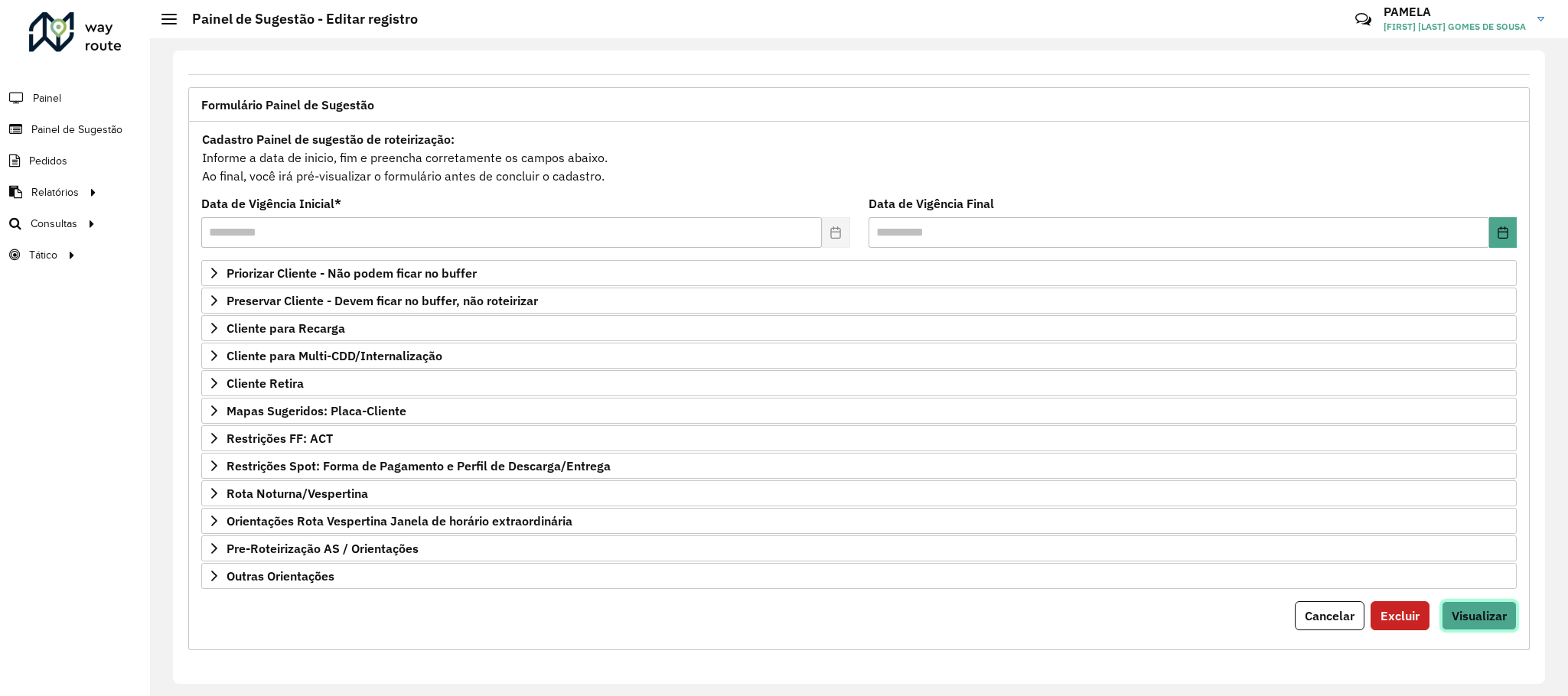 click on "Visualizar" at bounding box center (1479, 616) 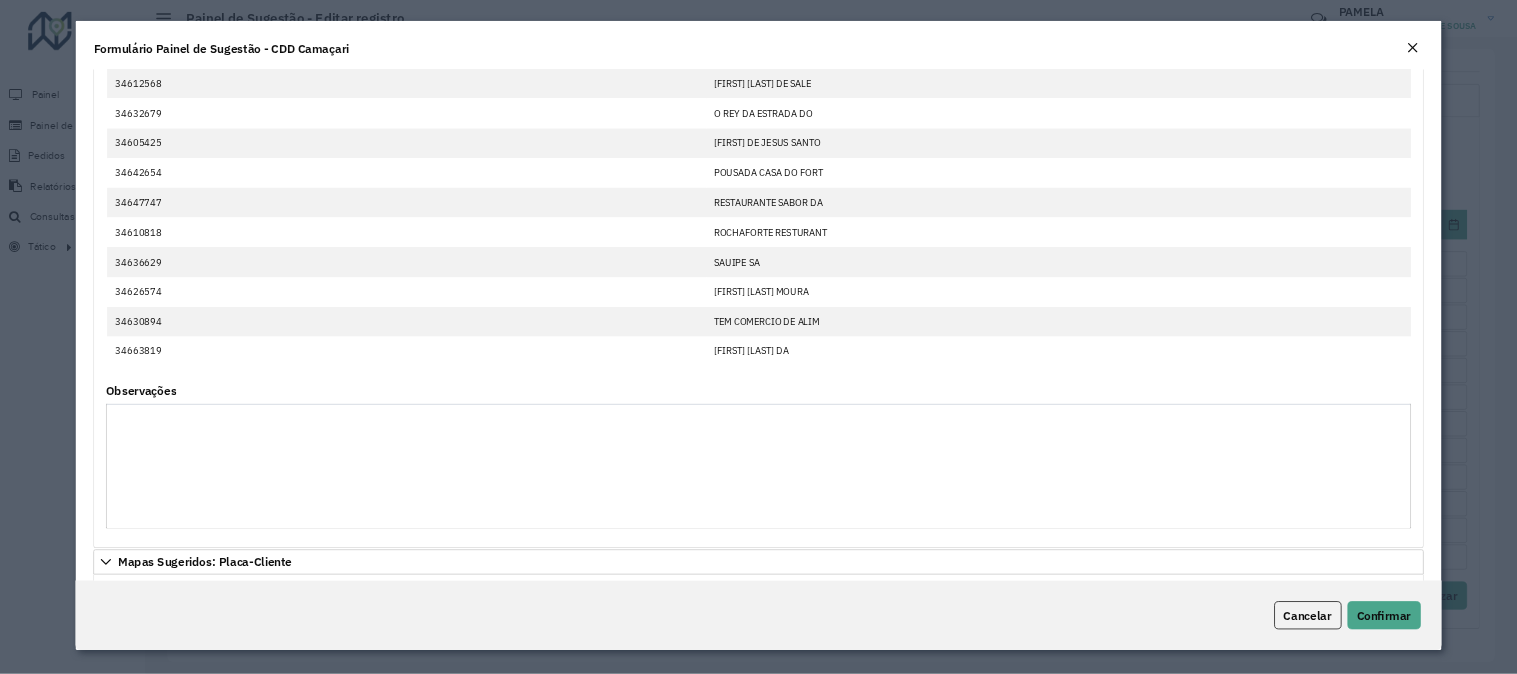 scroll, scrollTop: 1554, scrollLeft: 0, axis: vertical 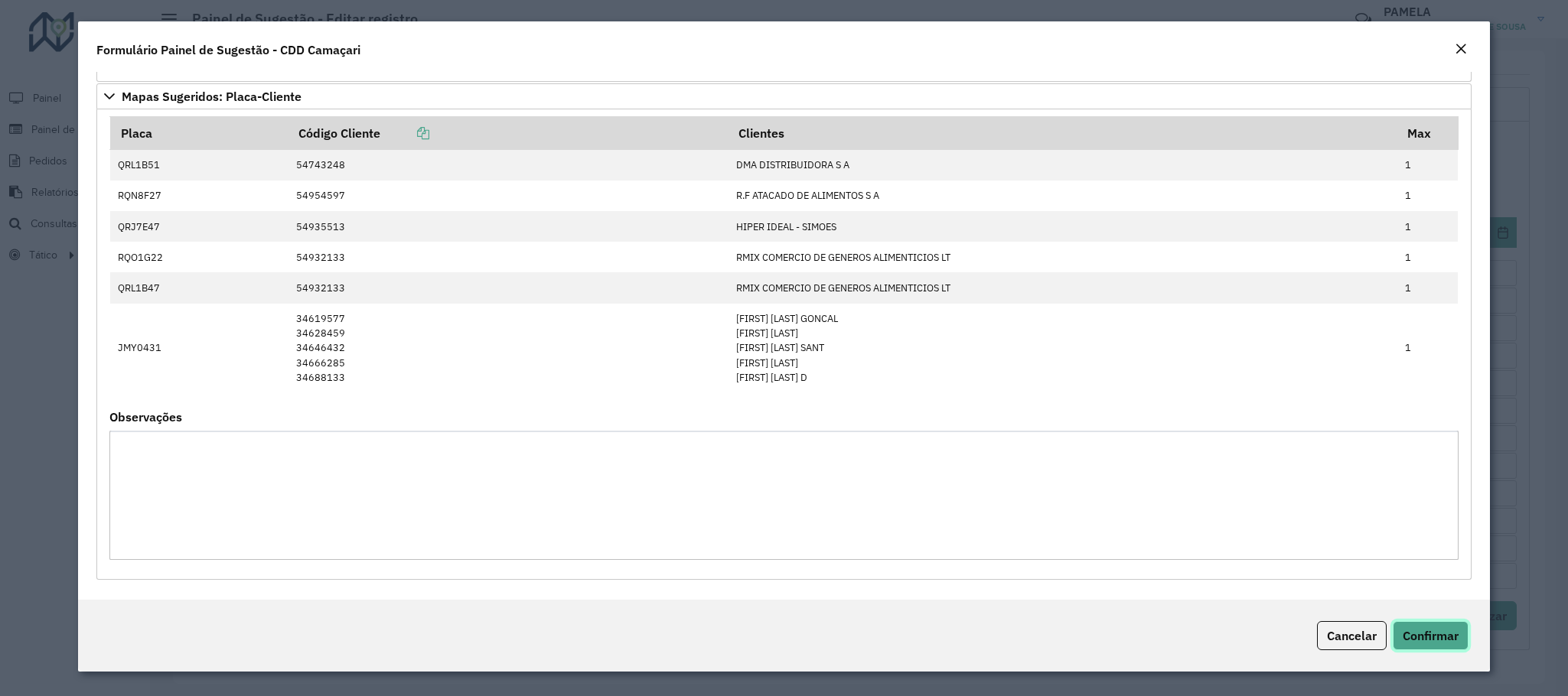 click on "Confirmar" 